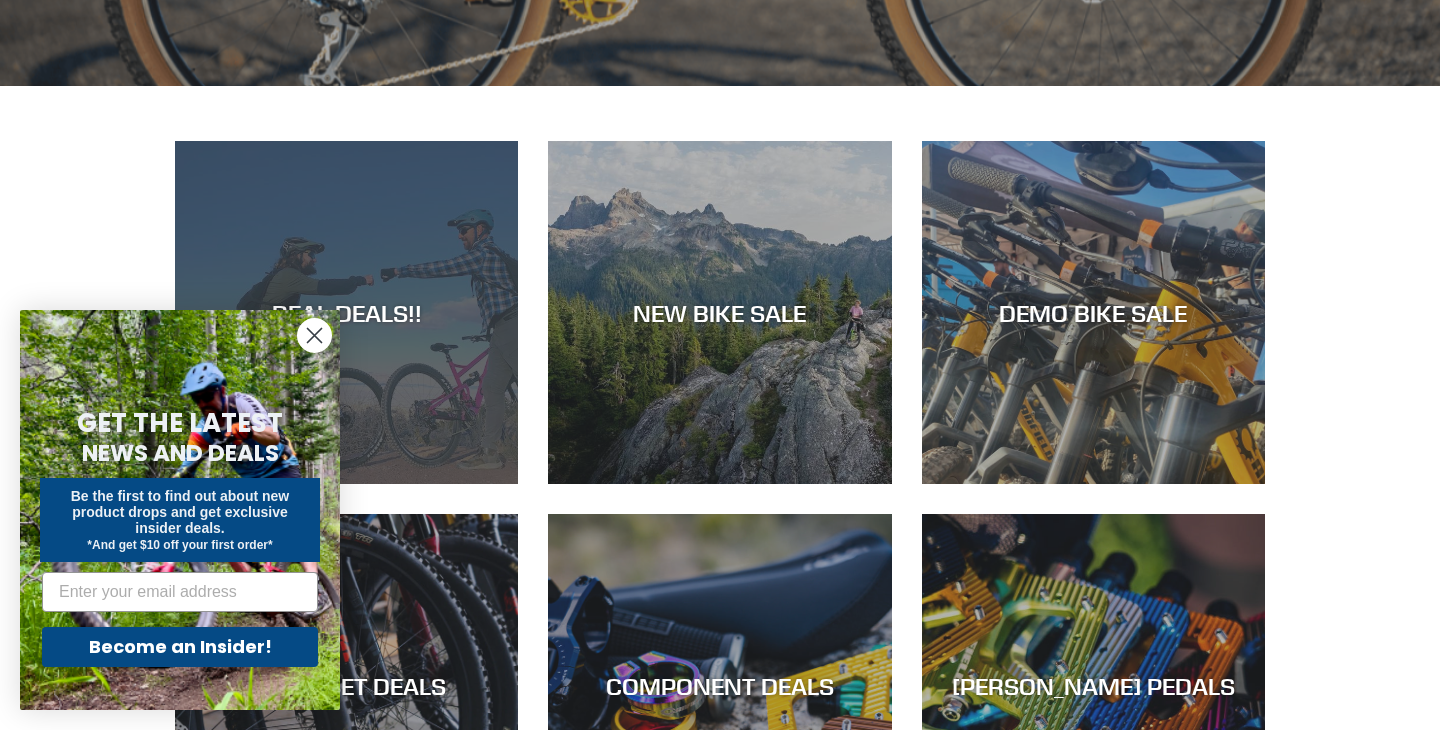 scroll, scrollTop: 816, scrollLeft: 0, axis: vertical 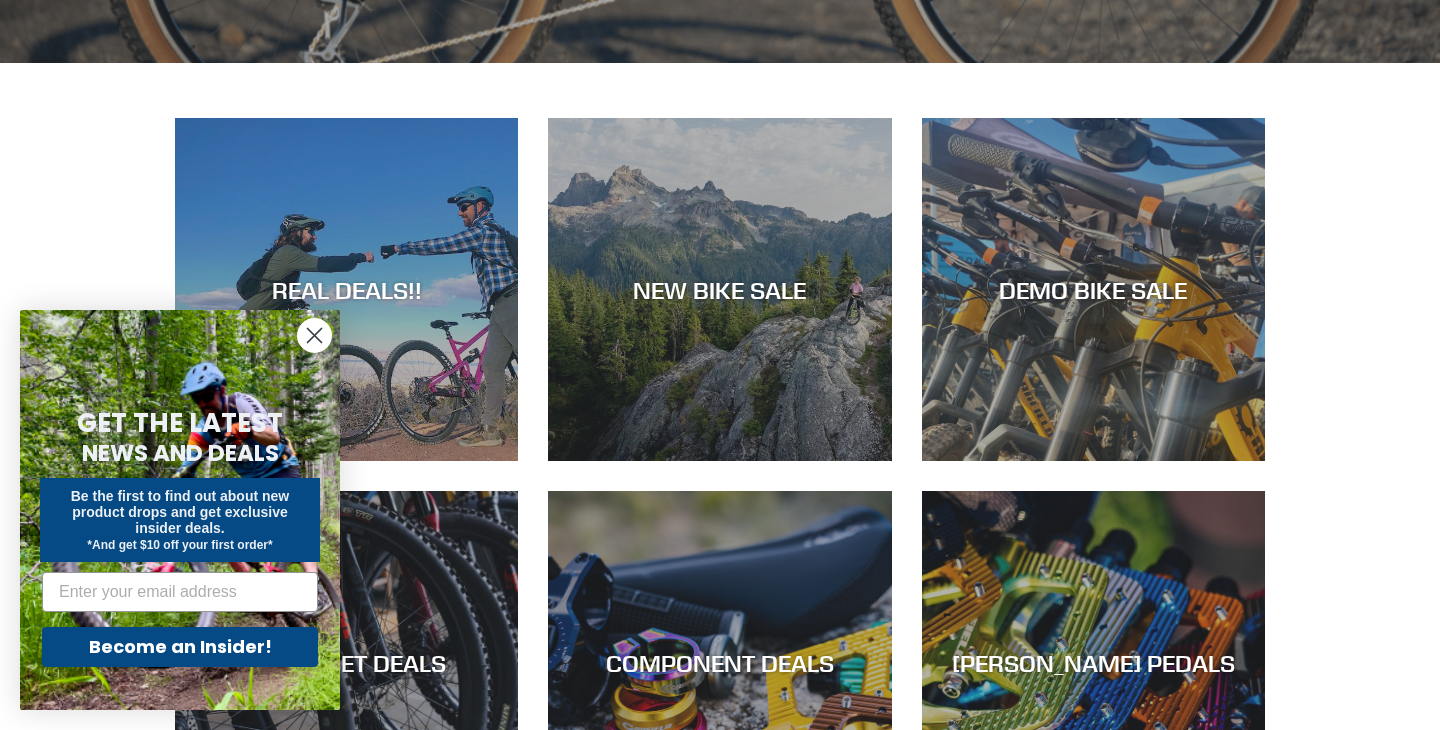click 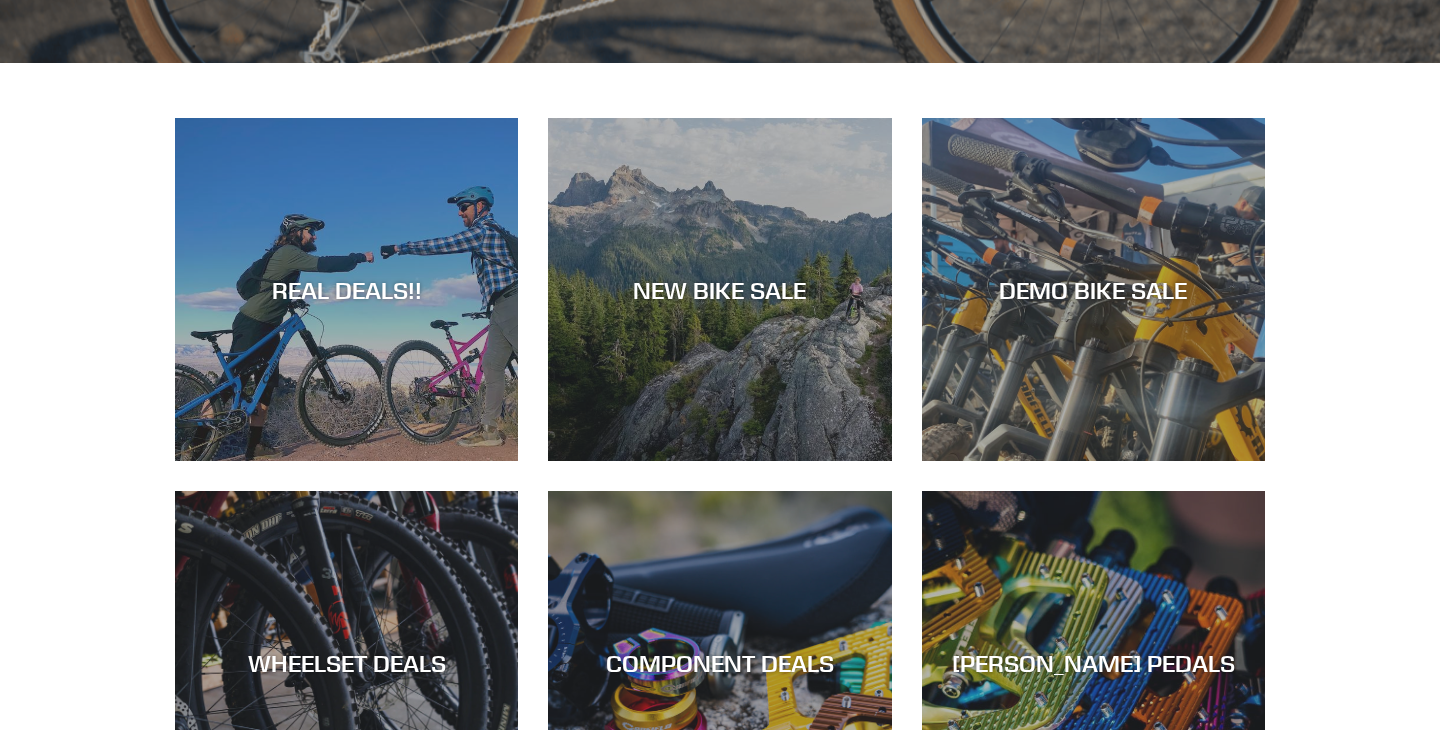 scroll, scrollTop: 0, scrollLeft: 0, axis: both 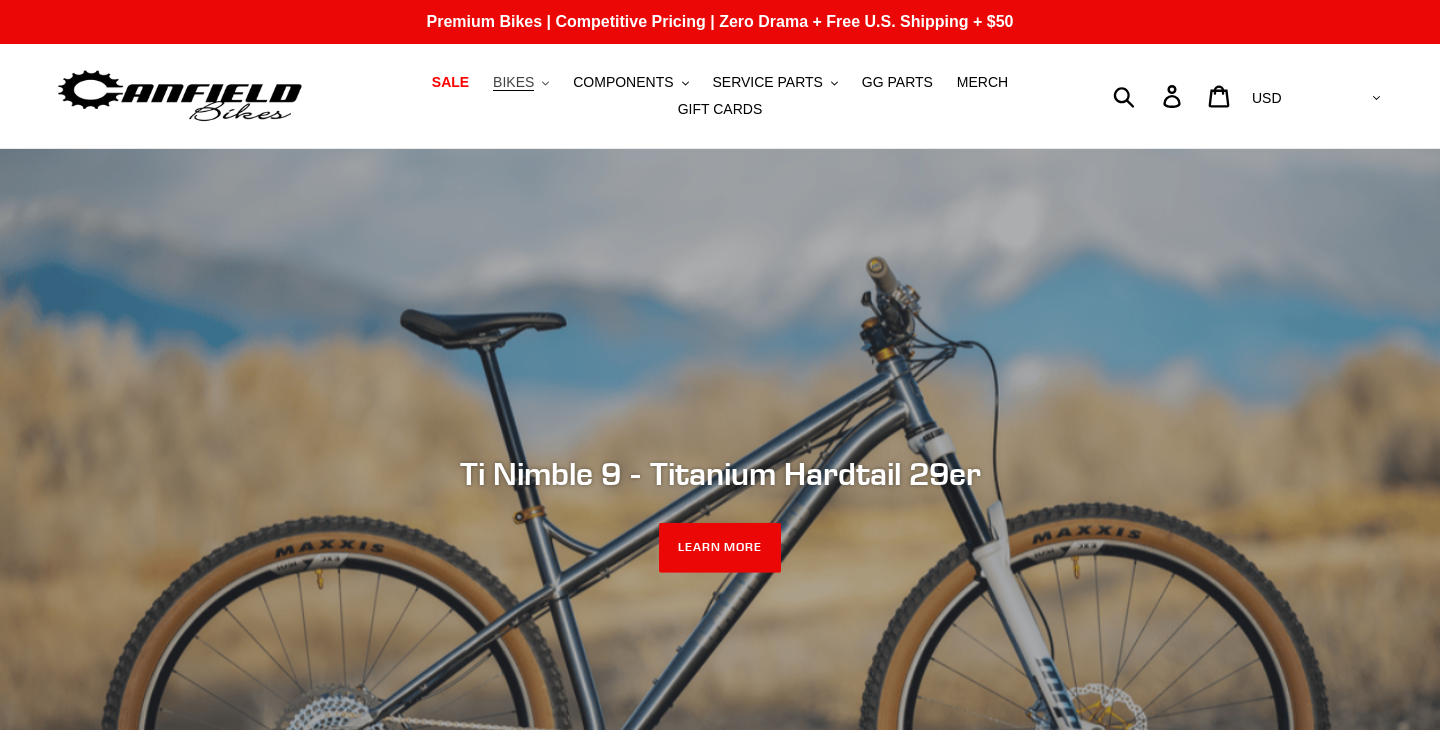click on "BIKES .cls-1{fill:#231f20}" at bounding box center [521, 82] 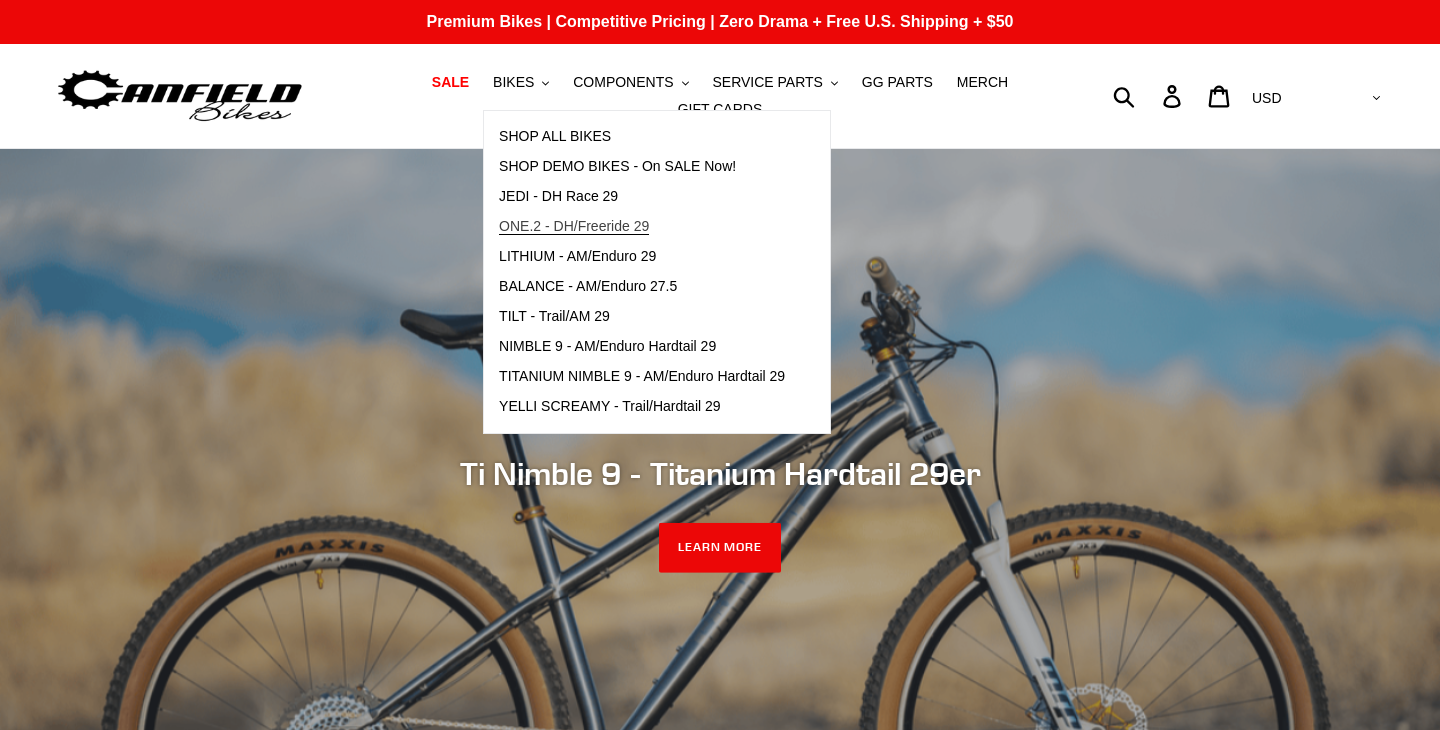 click on "ONE.2 - DH/Freeride 29" at bounding box center [574, 226] 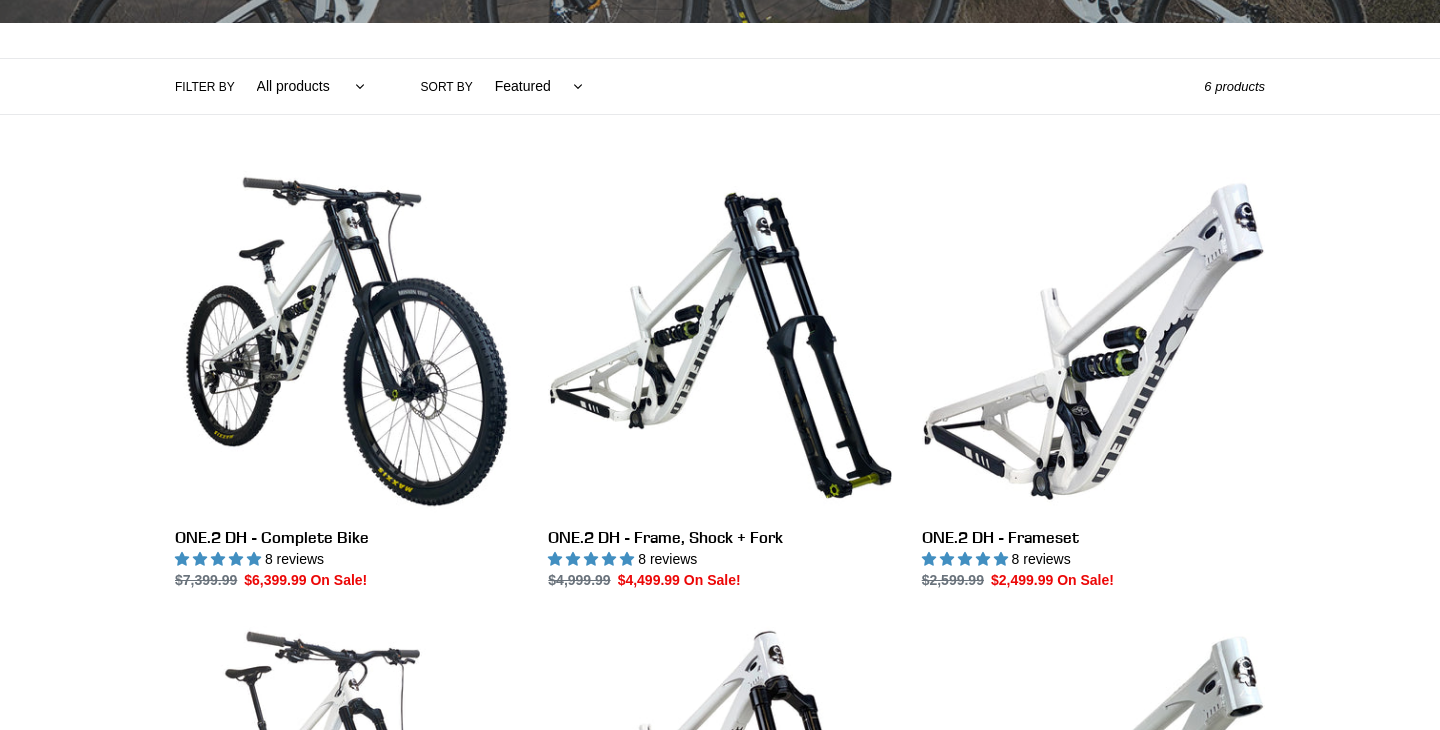 scroll, scrollTop: 426, scrollLeft: 0, axis: vertical 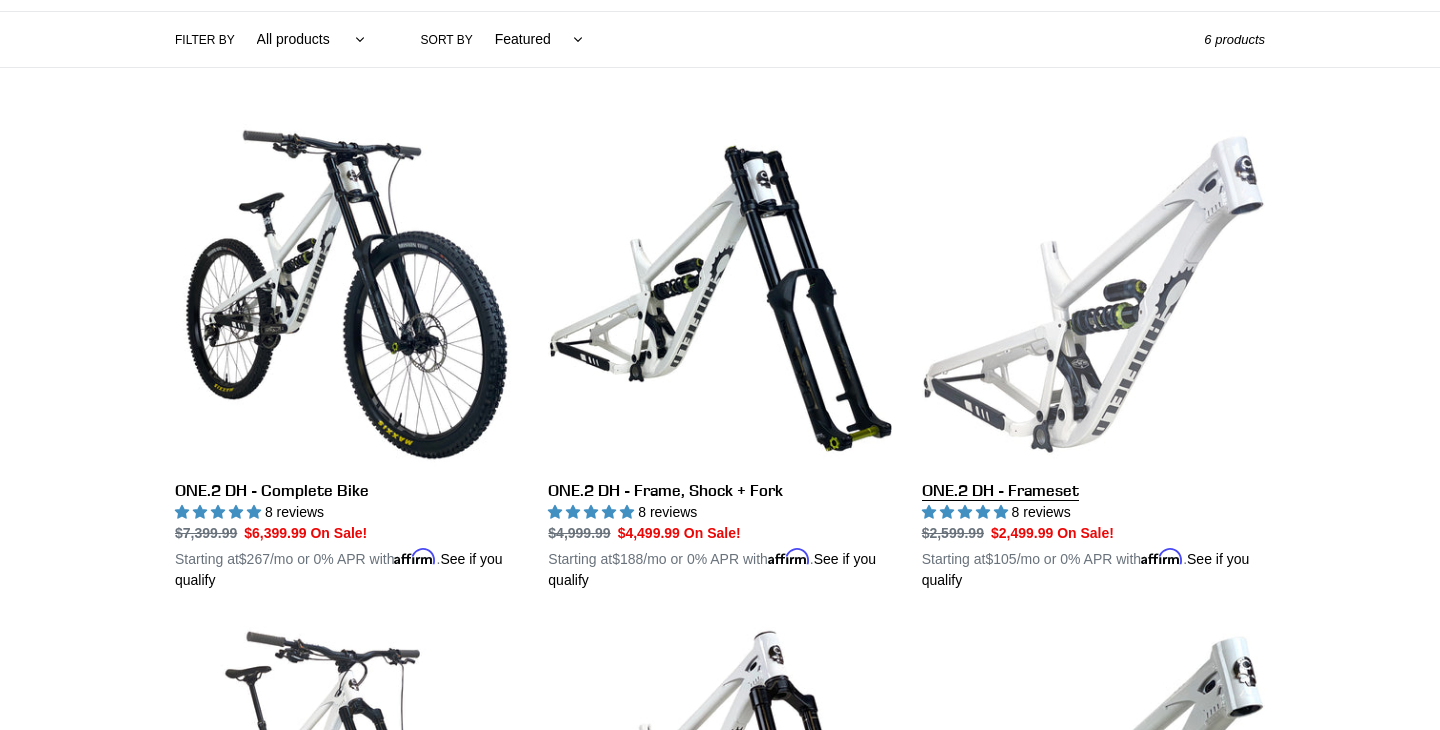 click on "ONE.2 DH - Frameset" at bounding box center (1093, 357) 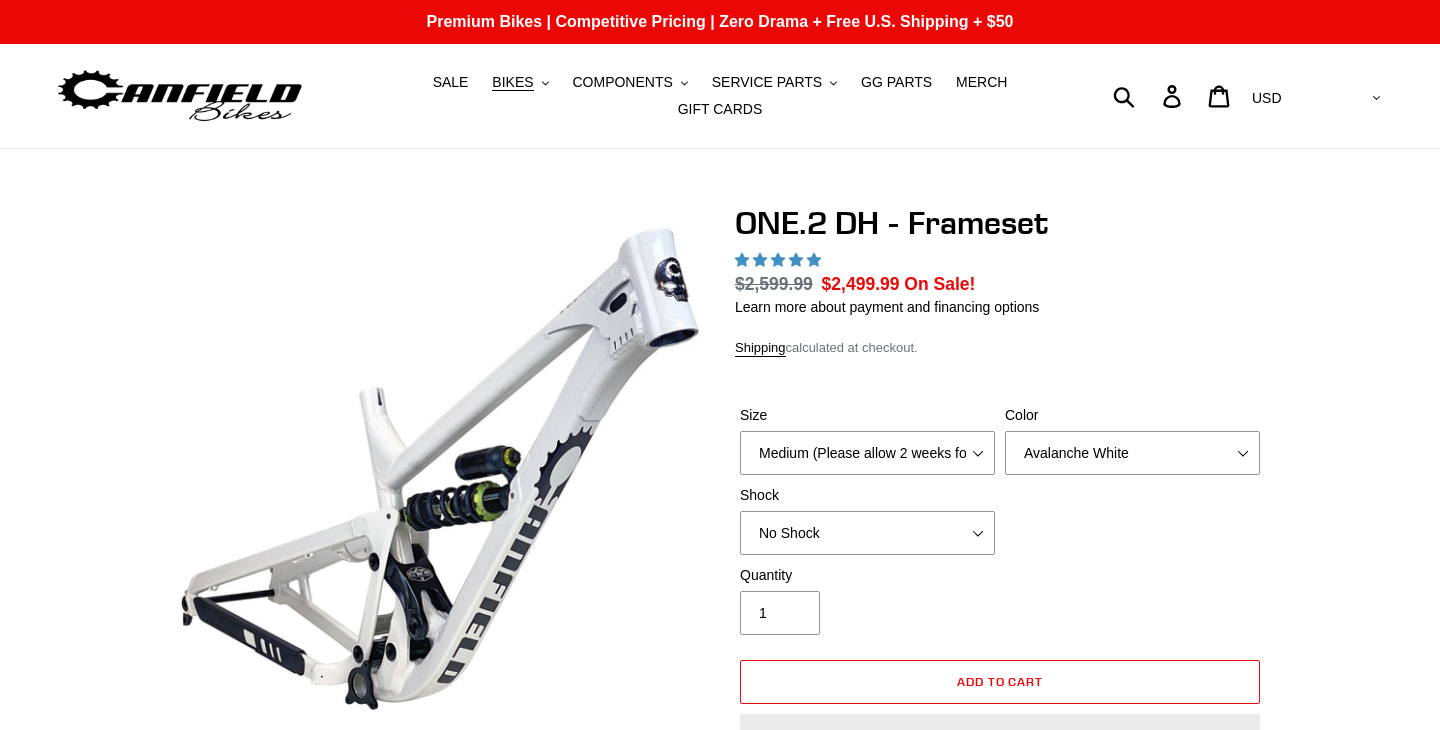 scroll, scrollTop: 56, scrollLeft: 0, axis: vertical 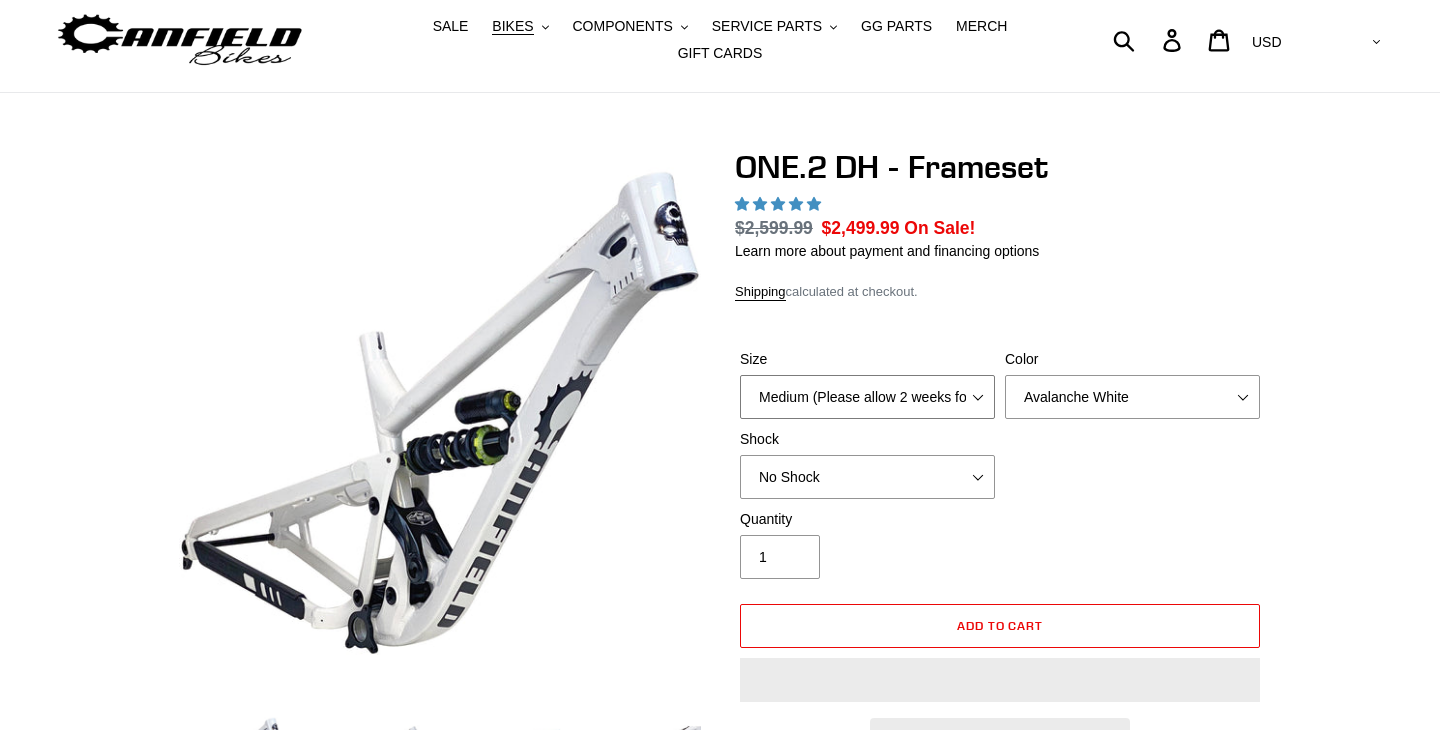 click on "Medium (Please allow 2 weeks for delivery)
Large (Sold Out)" at bounding box center [867, 397] 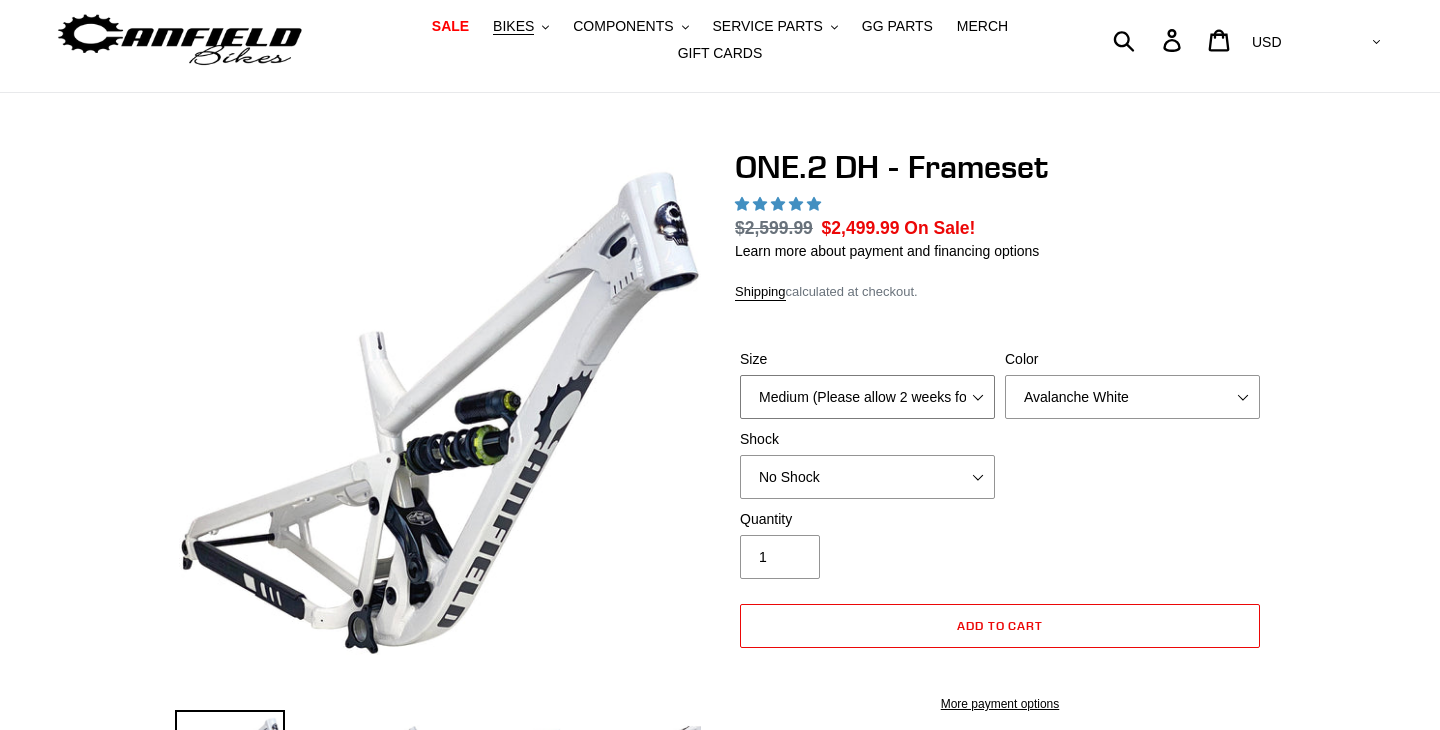 scroll, scrollTop: 56, scrollLeft: 0, axis: vertical 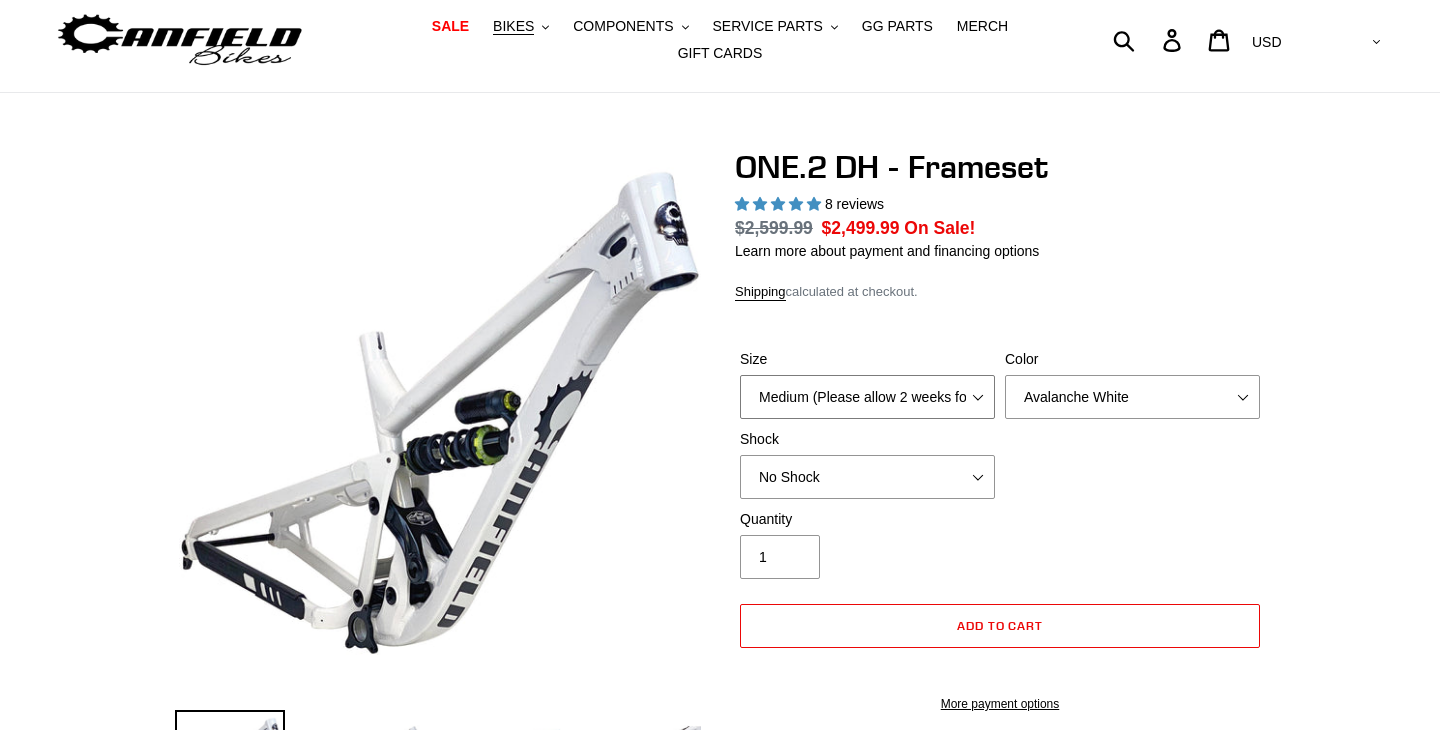 select on "highest-rating" 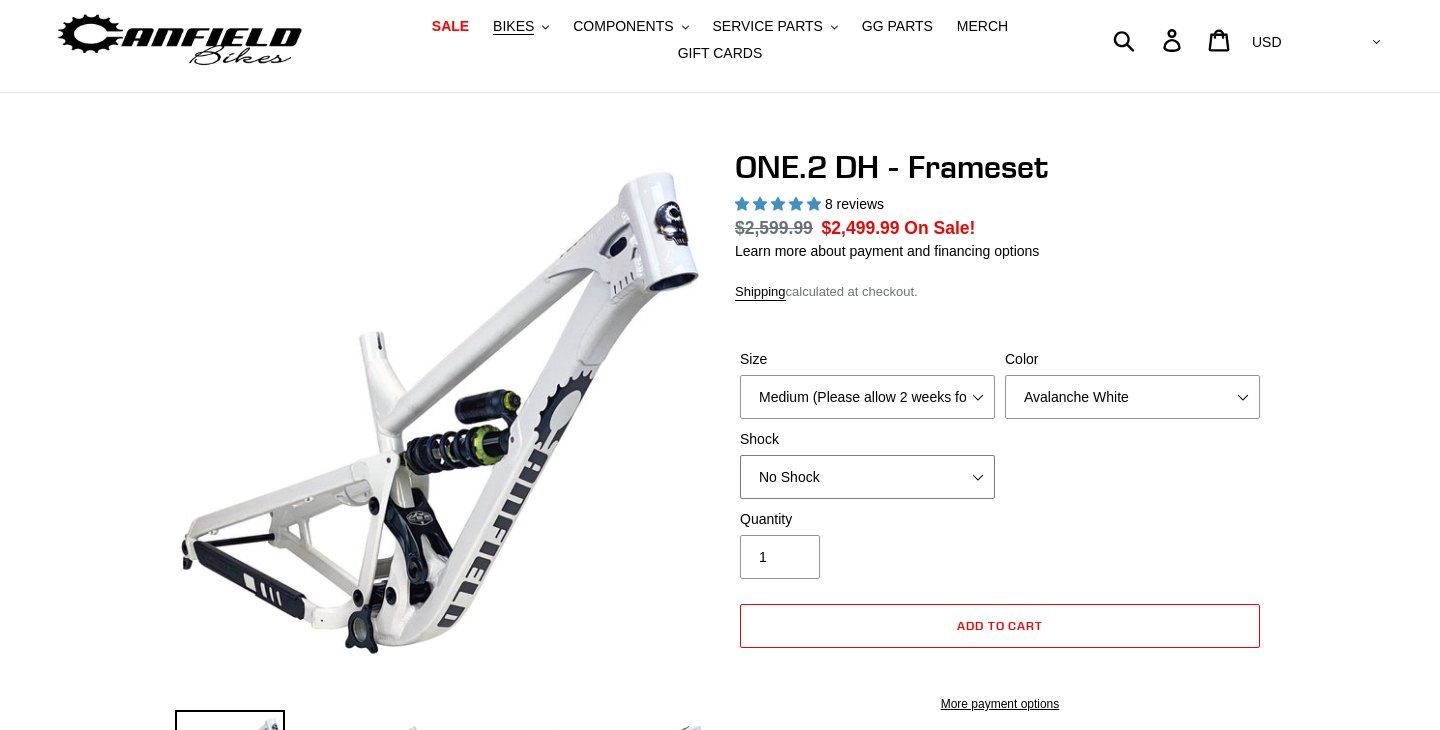 click on "No Shock
Fox DHX2 Coil
RockShox Vivid Coil
EXT Storia LOK V3 (Custom Order)" at bounding box center (867, 477) 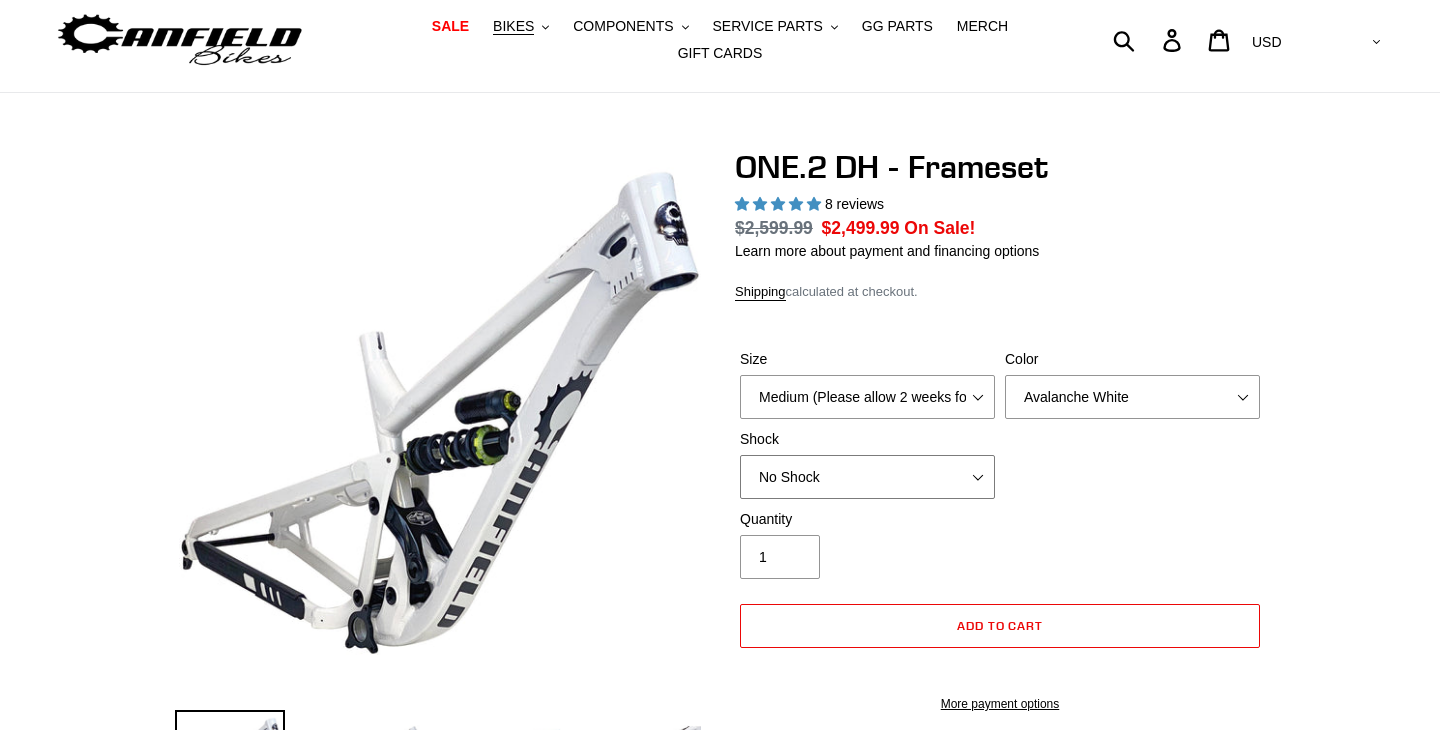 select on "RockShox Vivid Coil" 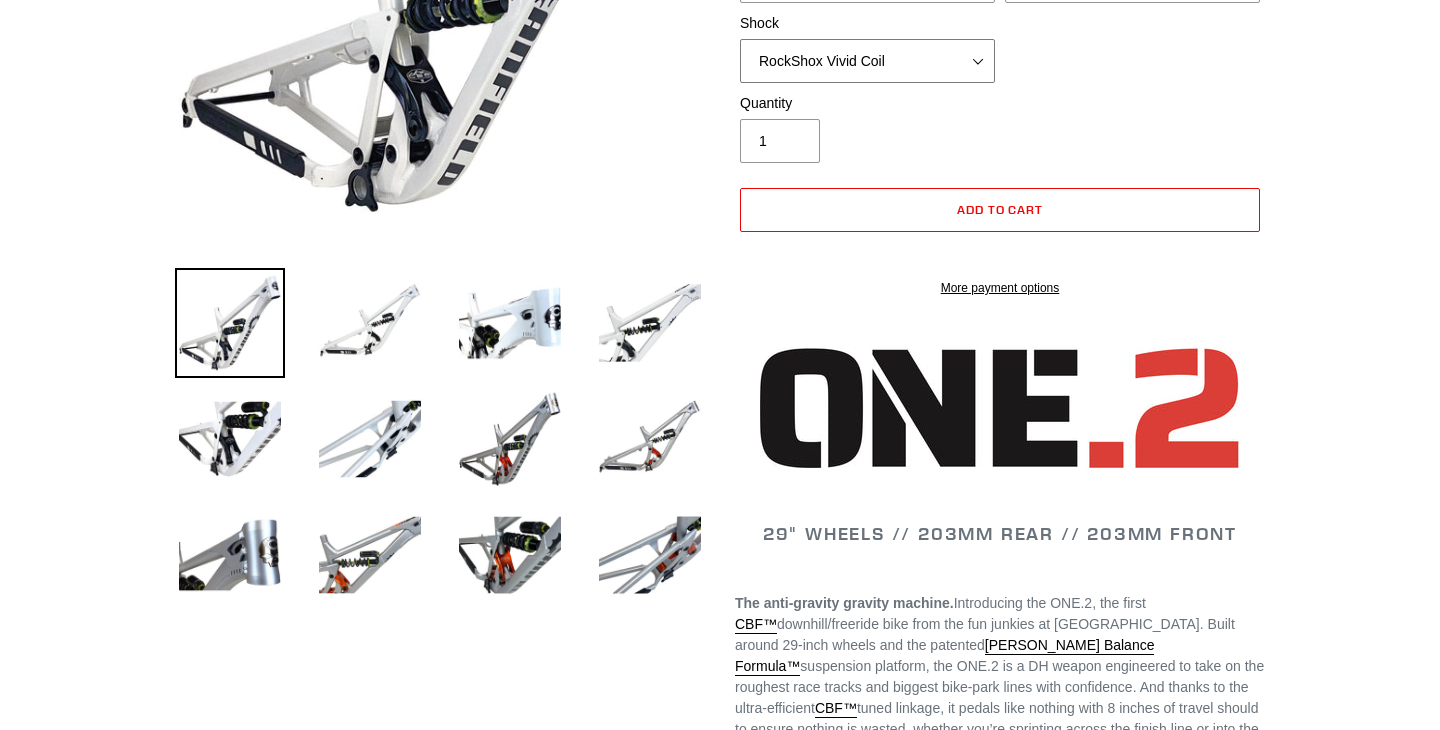 scroll, scrollTop: 620, scrollLeft: 0, axis: vertical 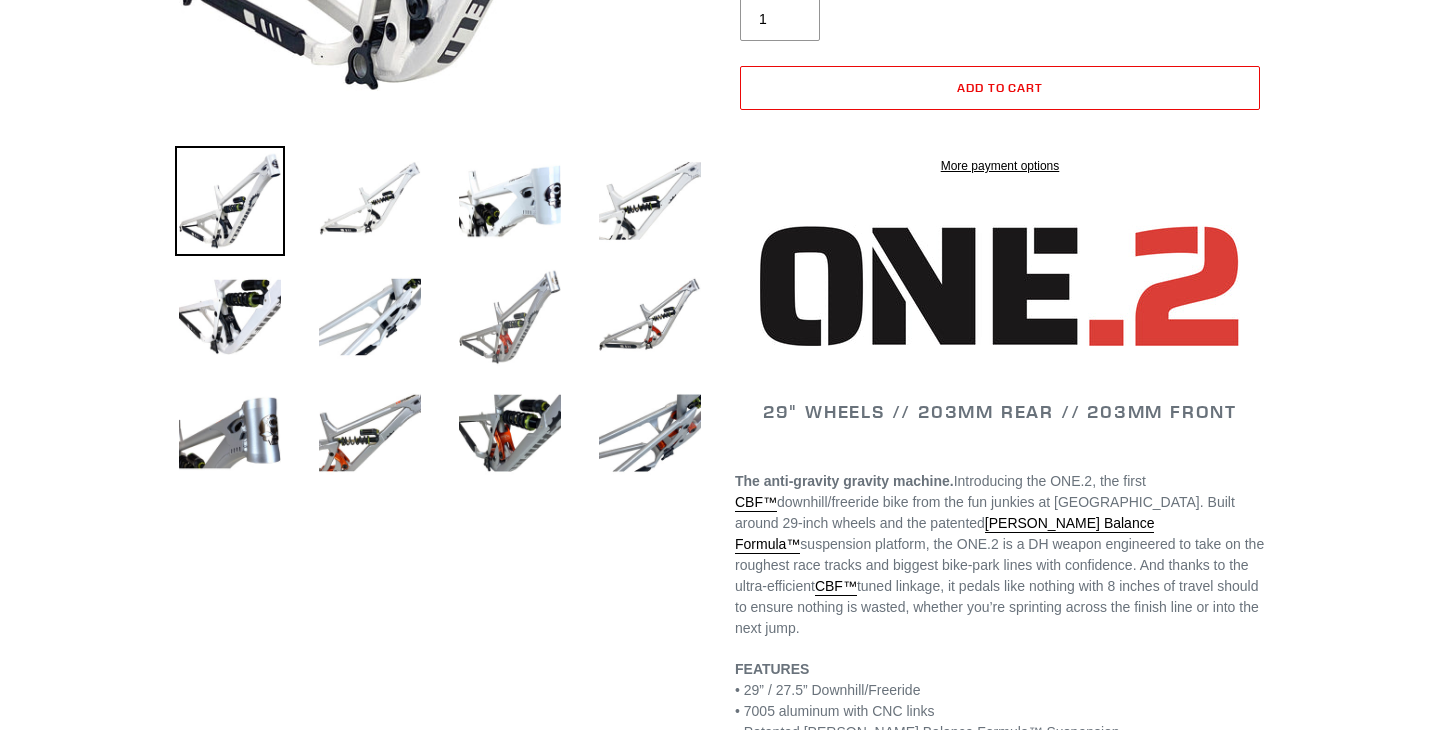 click at bounding box center [510, 317] 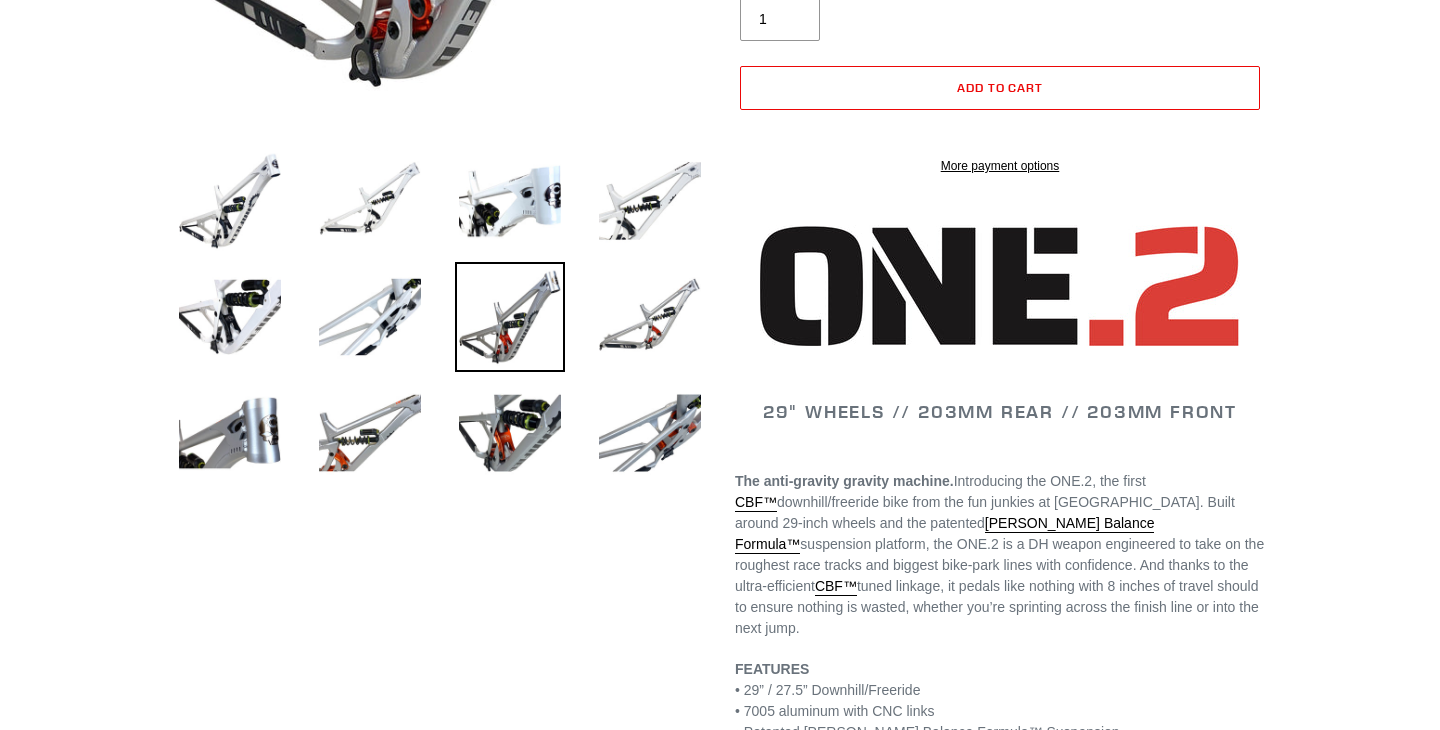 scroll, scrollTop: 256, scrollLeft: 0, axis: vertical 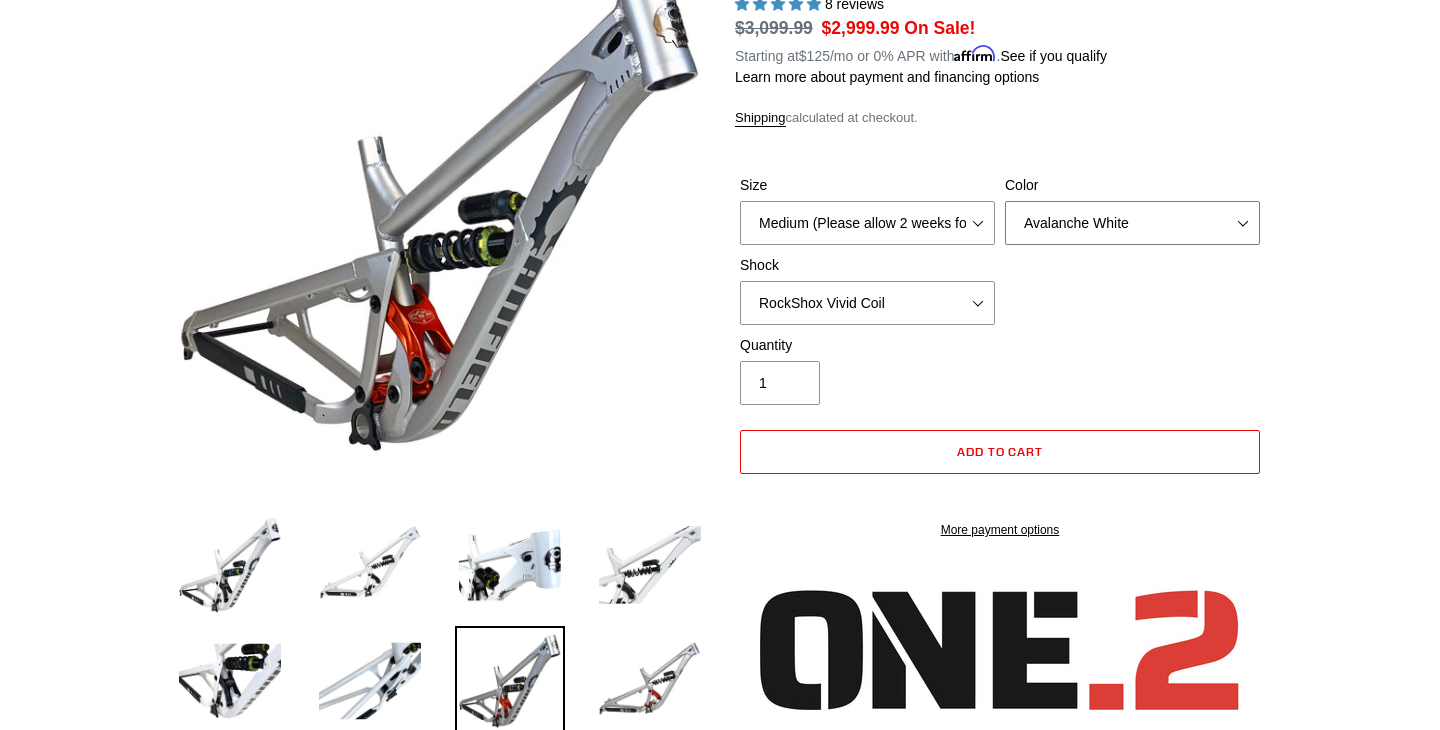 click on "Avalanche White
Bentonite Grey" at bounding box center (1132, 223) 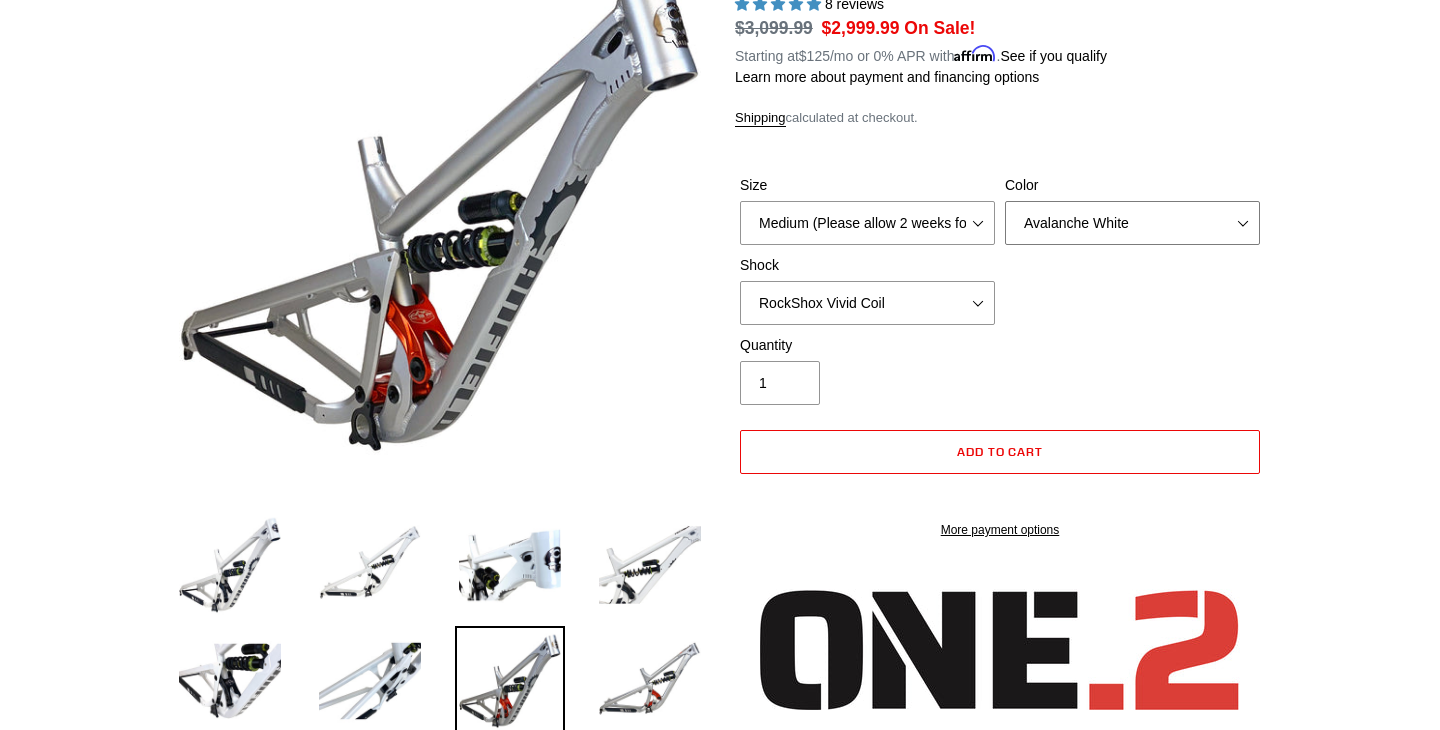 select on "Bentonite Grey" 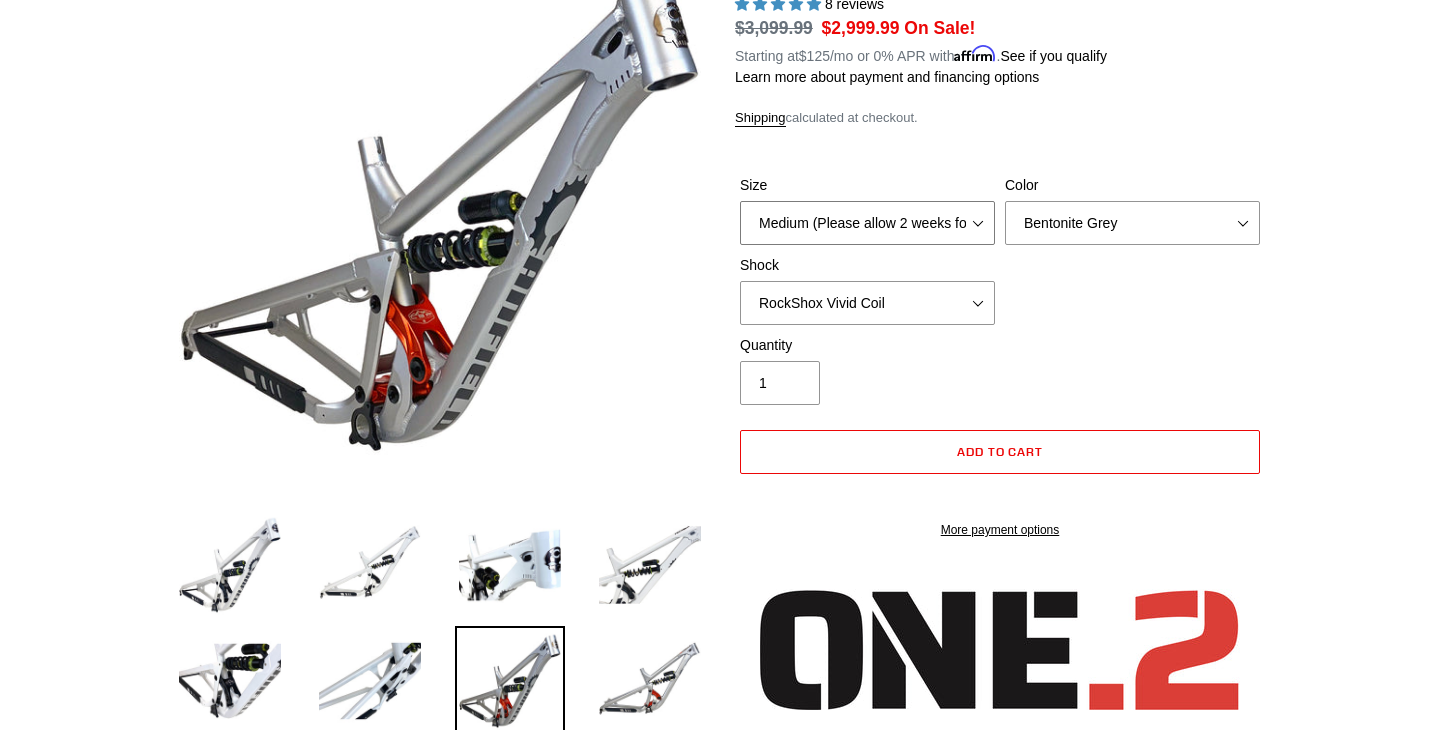 click on "Medium (Please allow 2 weeks for delivery)
Large (Sold Out)" at bounding box center (867, 223) 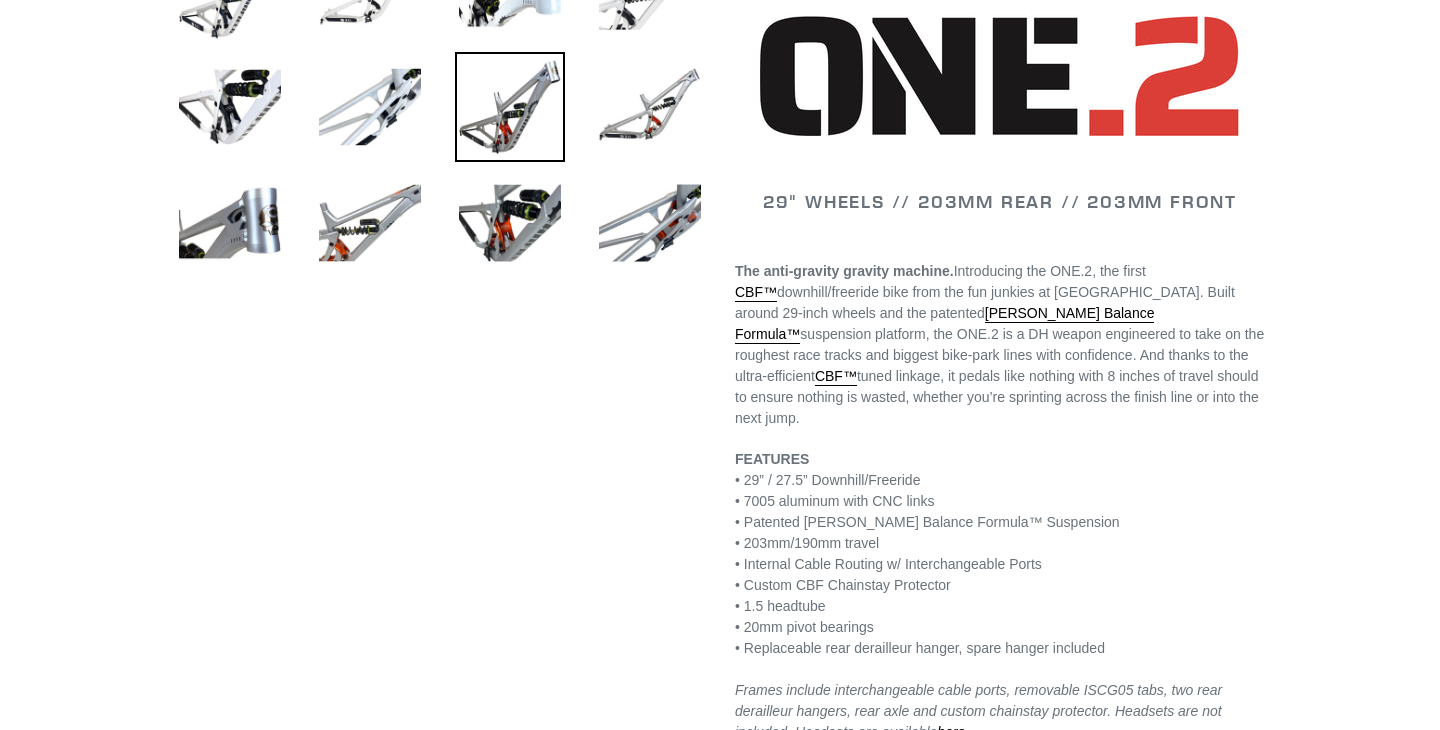 scroll, scrollTop: 0, scrollLeft: 0, axis: both 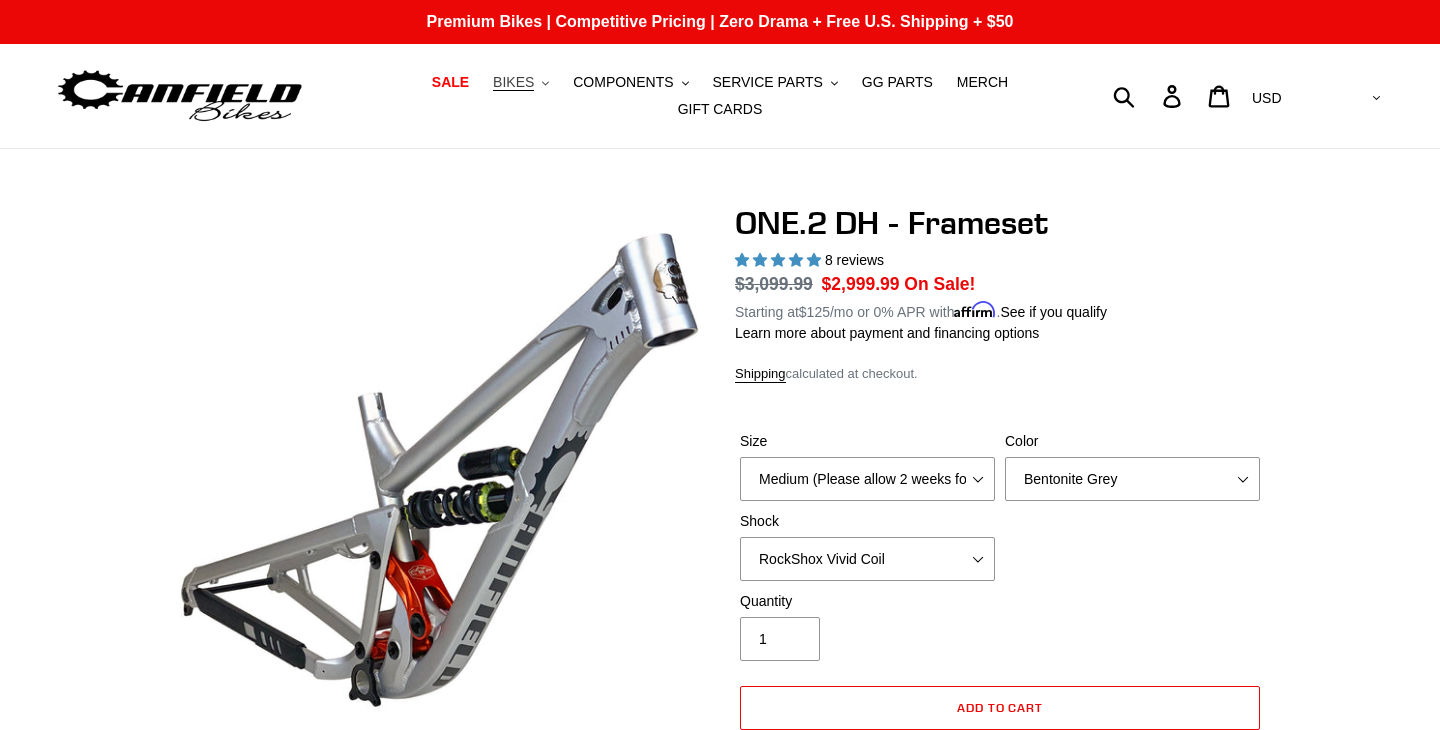 click on "BIKES" at bounding box center [513, 82] 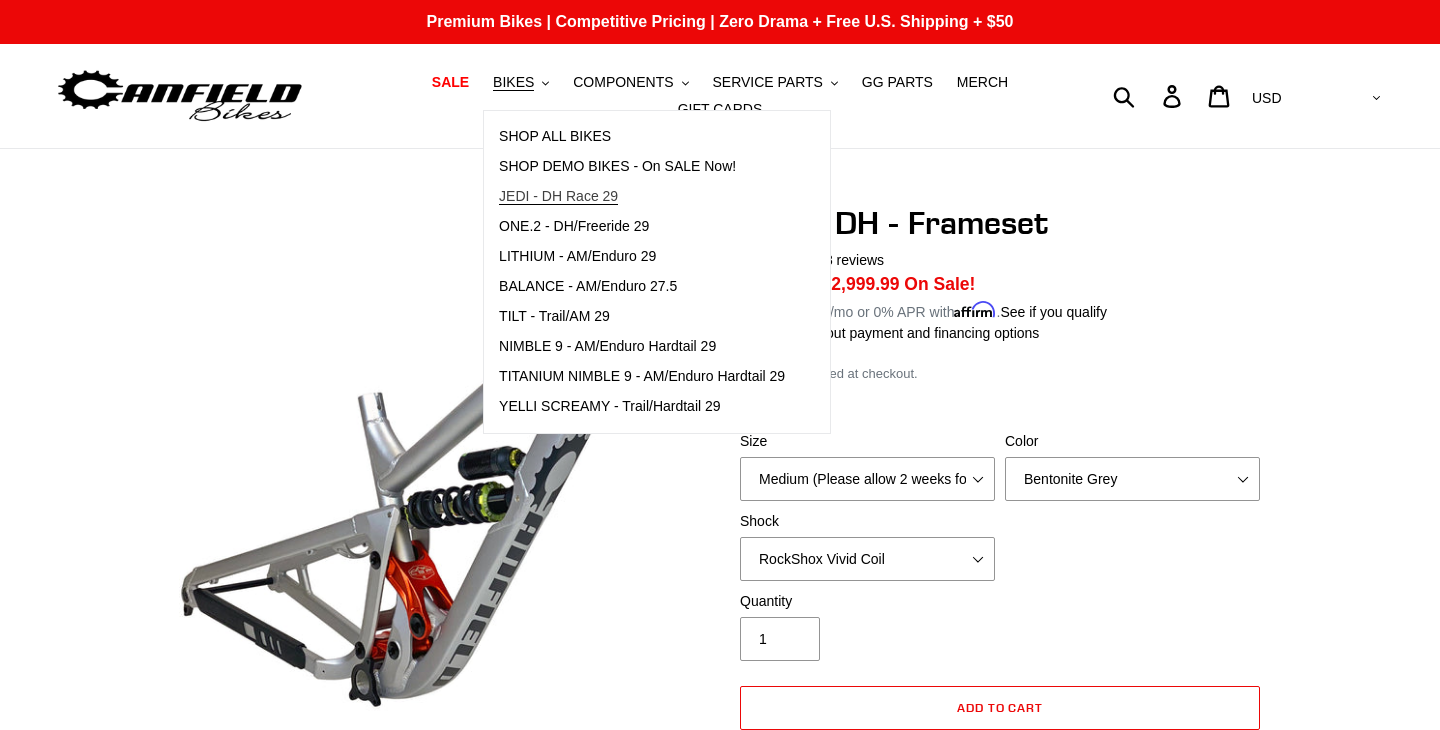 click on "JEDI - DH Race 29" at bounding box center (558, 196) 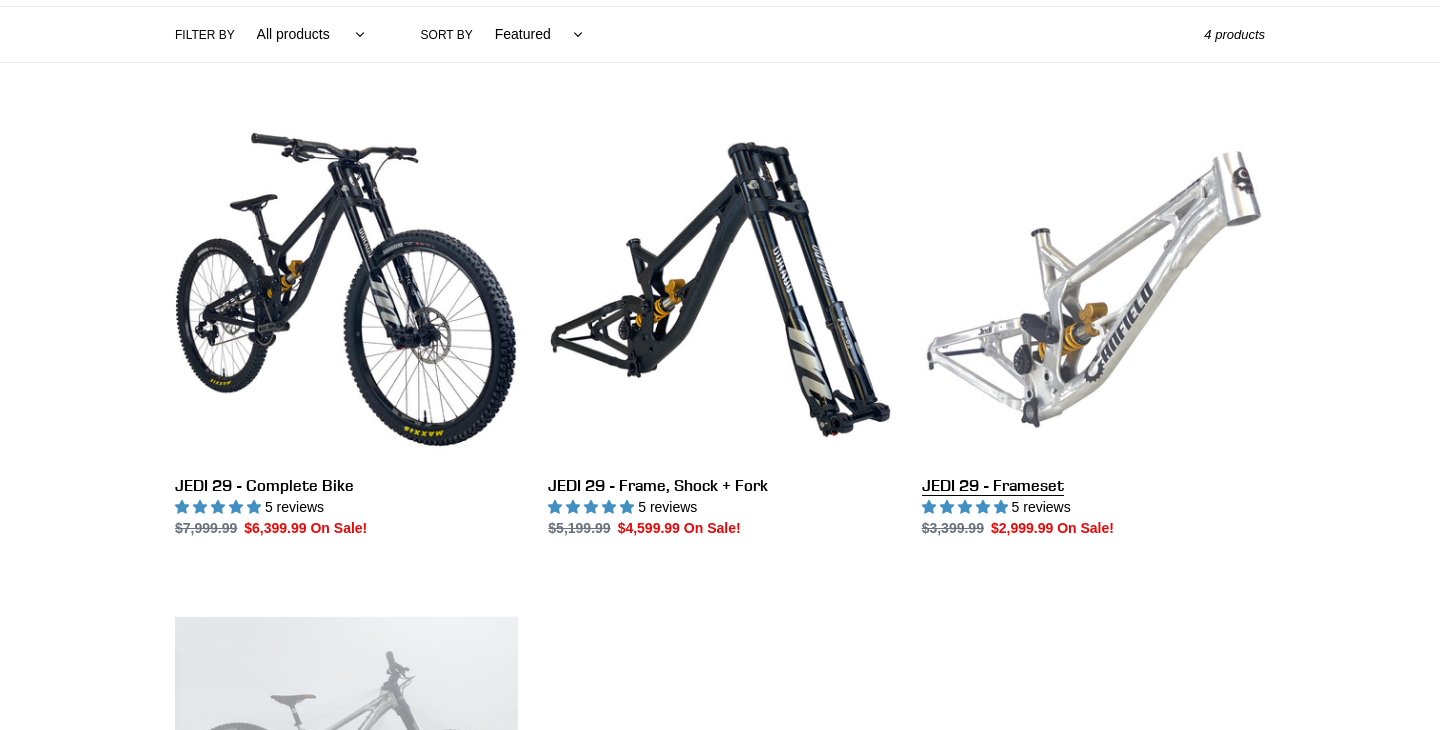scroll, scrollTop: 696, scrollLeft: 0, axis: vertical 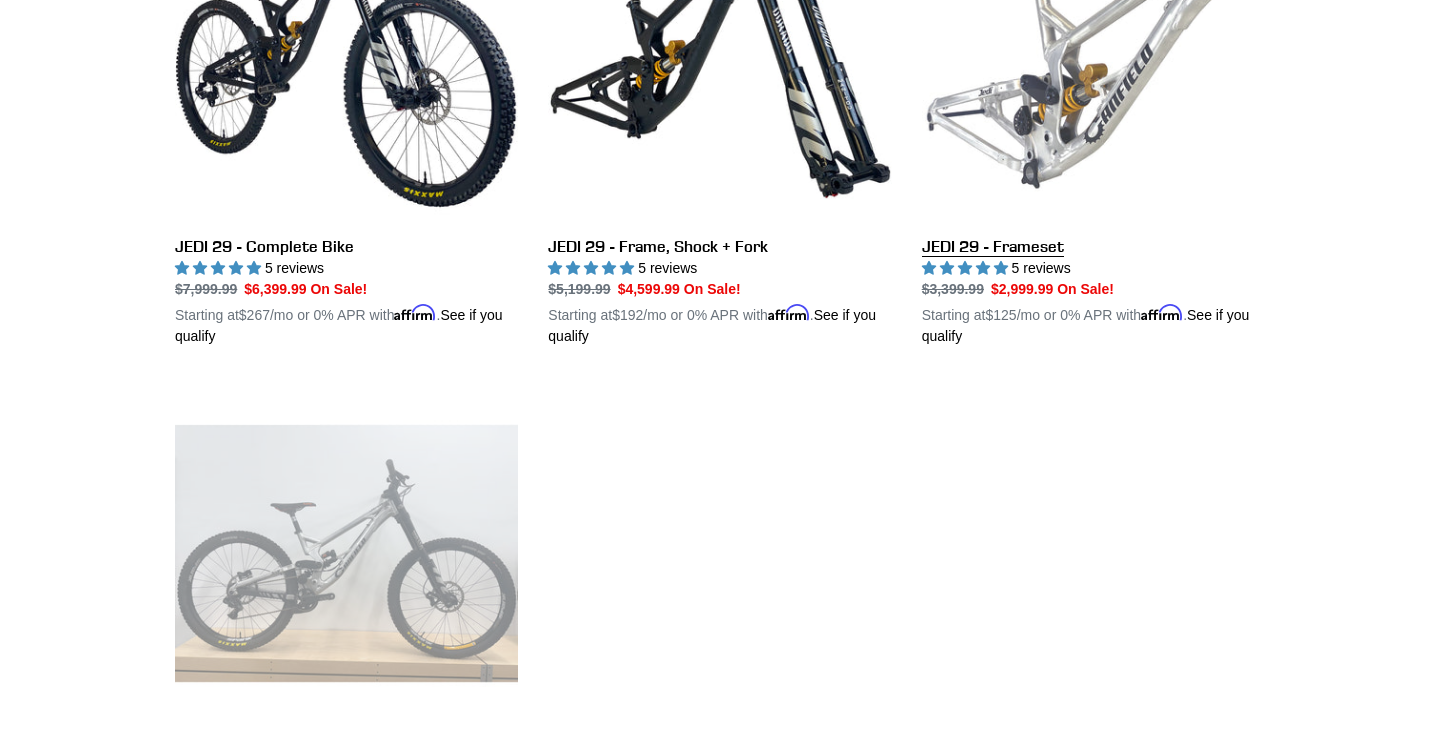 click on "JEDI 29 - Frameset" at bounding box center [1093, 113] 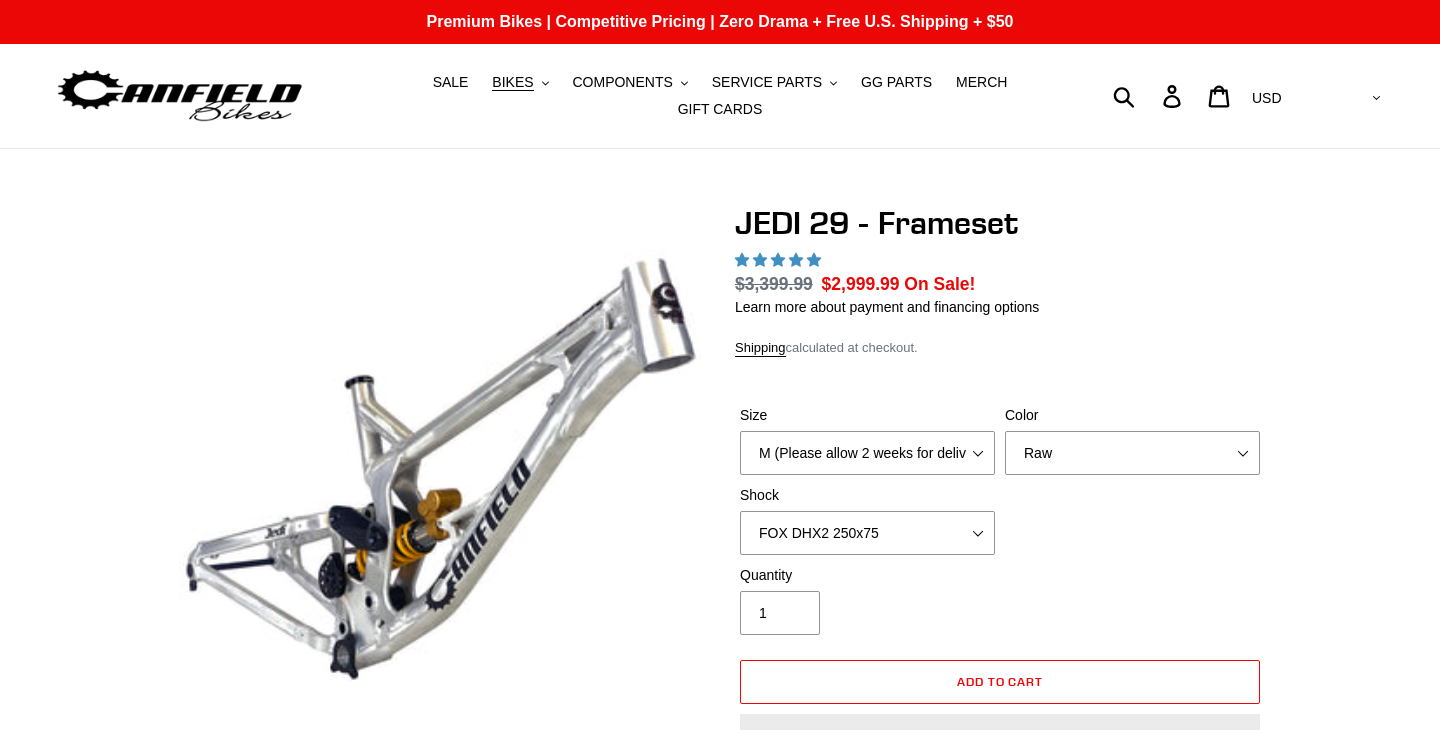 scroll, scrollTop: 140, scrollLeft: 0, axis: vertical 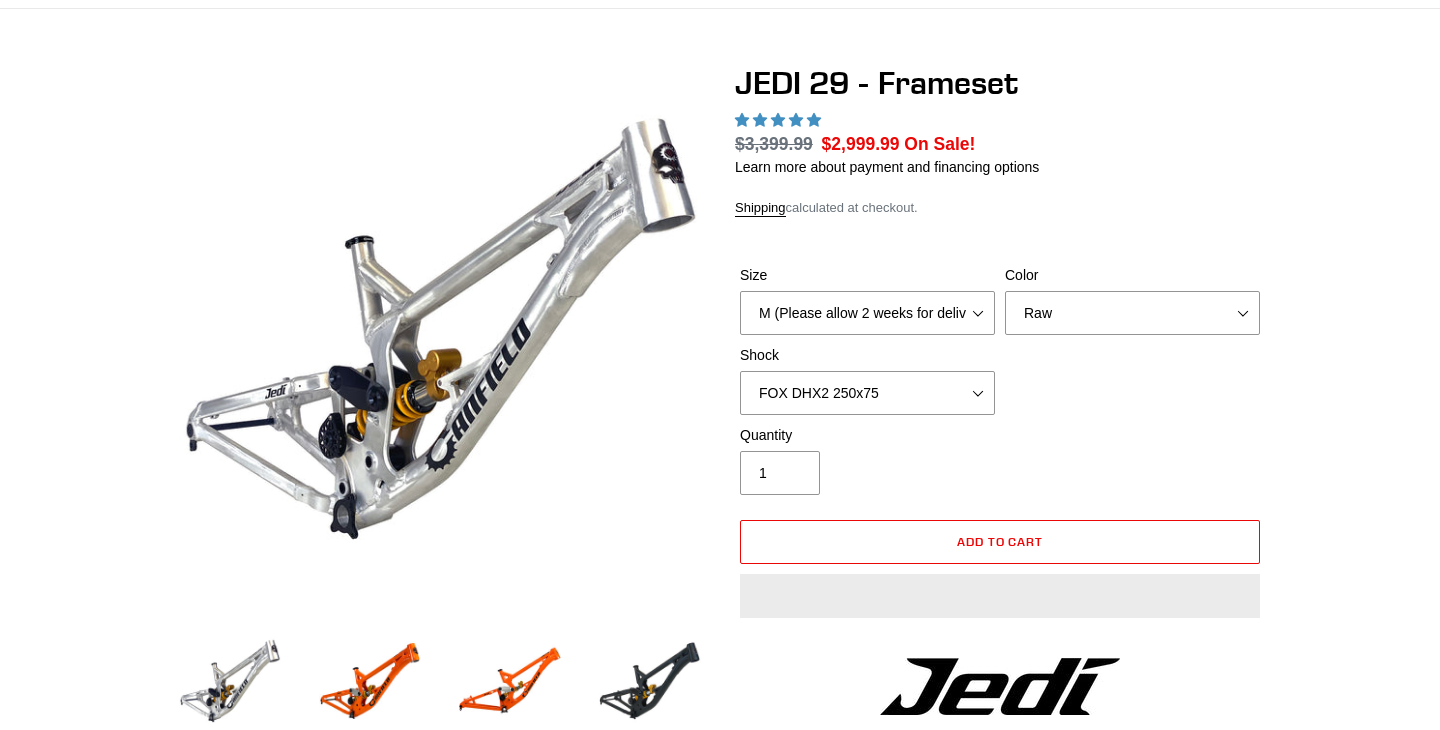 click on "M (Please allow 2 weeks for delivery)
L (Please allow 2 weeks for delivery)
XL" at bounding box center (867, 313) 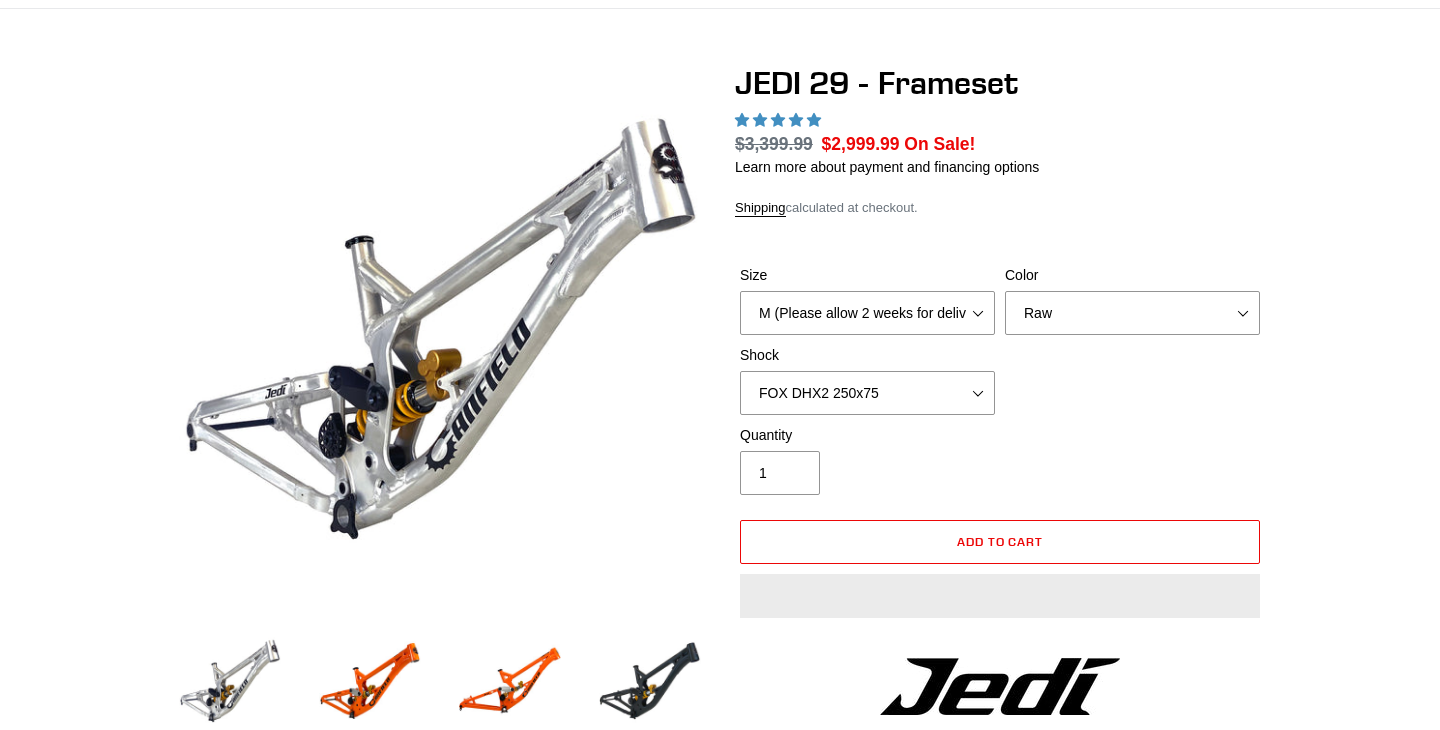 scroll, scrollTop: 140, scrollLeft: 0, axis: vertical 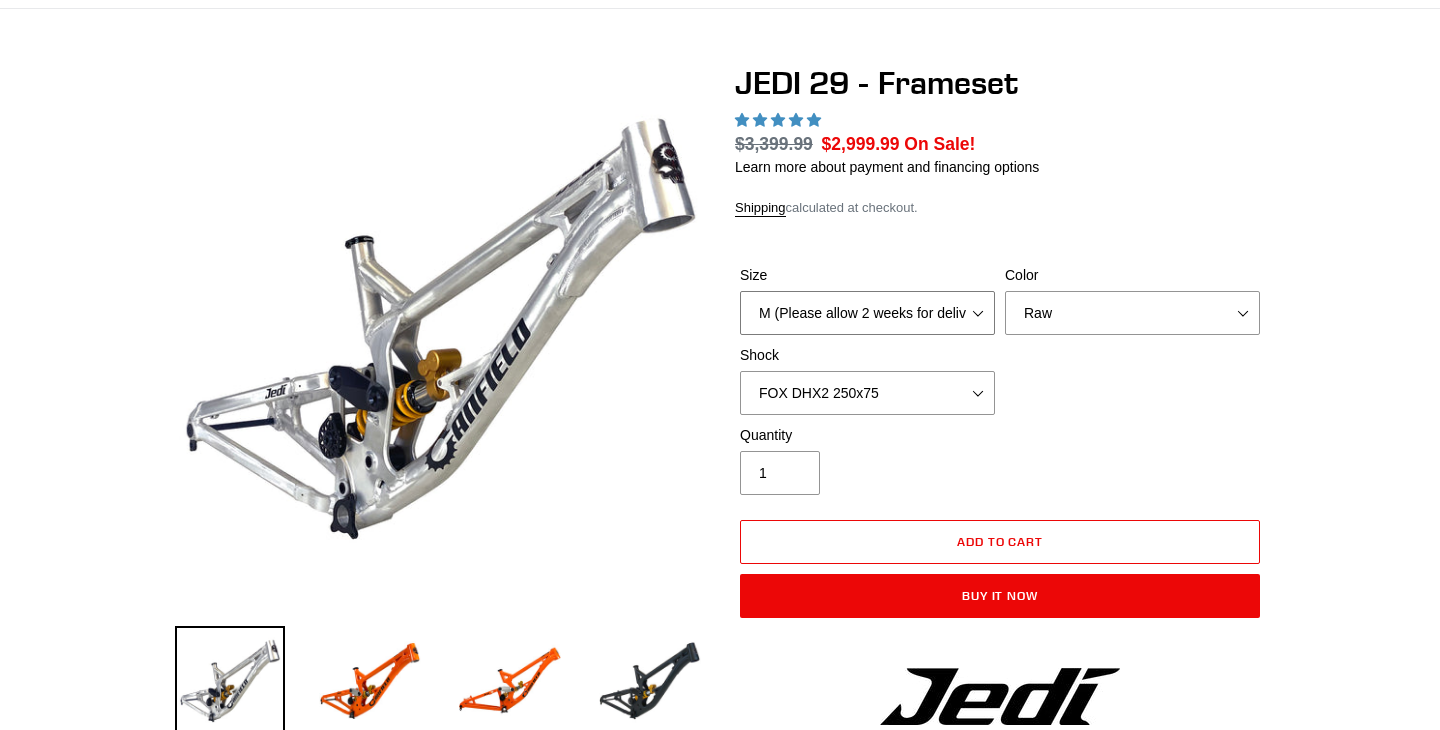 click on "M (Please allow 2 weeks for delivery)
L (Please allow 2 weeks for delivery)
XL" at bounding box center [867, 313] 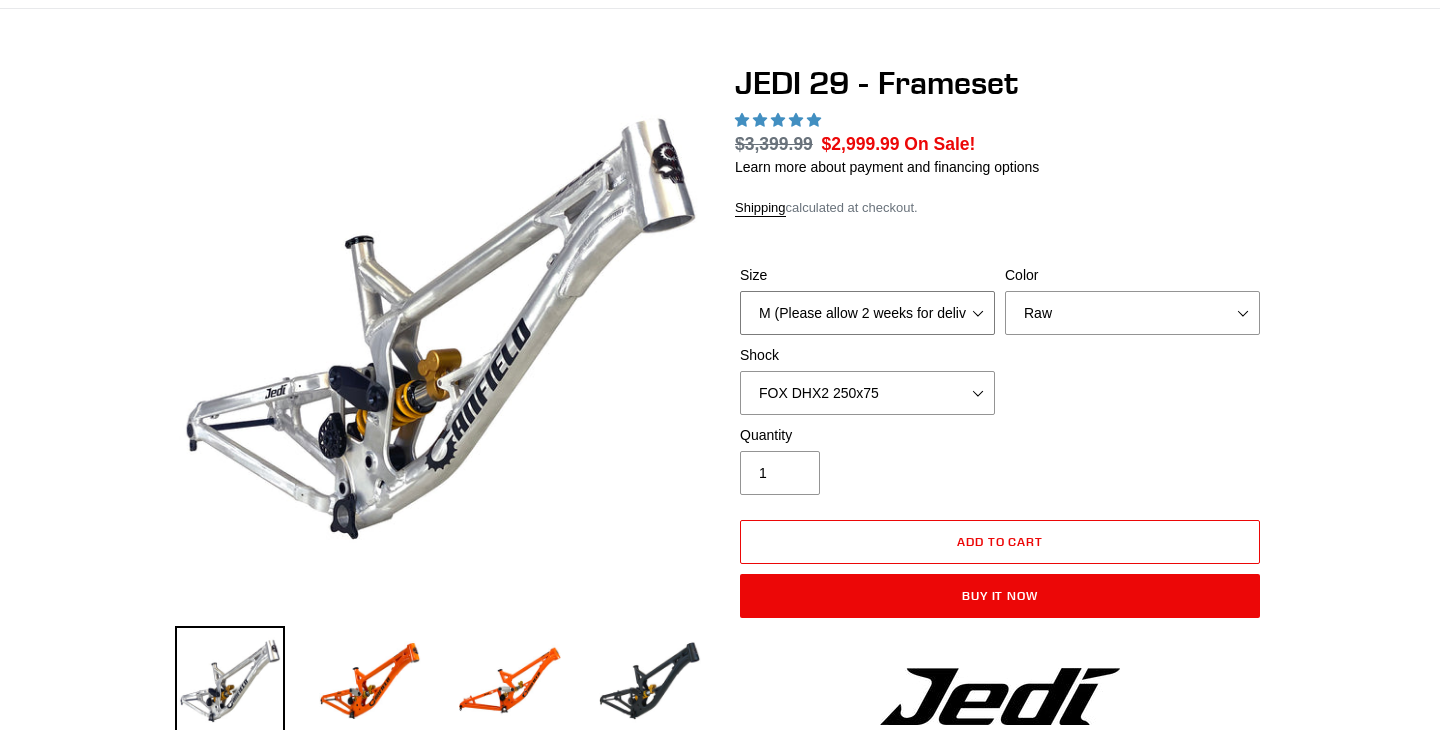 scroll, scrollTop: 0, scrollLeft: 0, axis: both 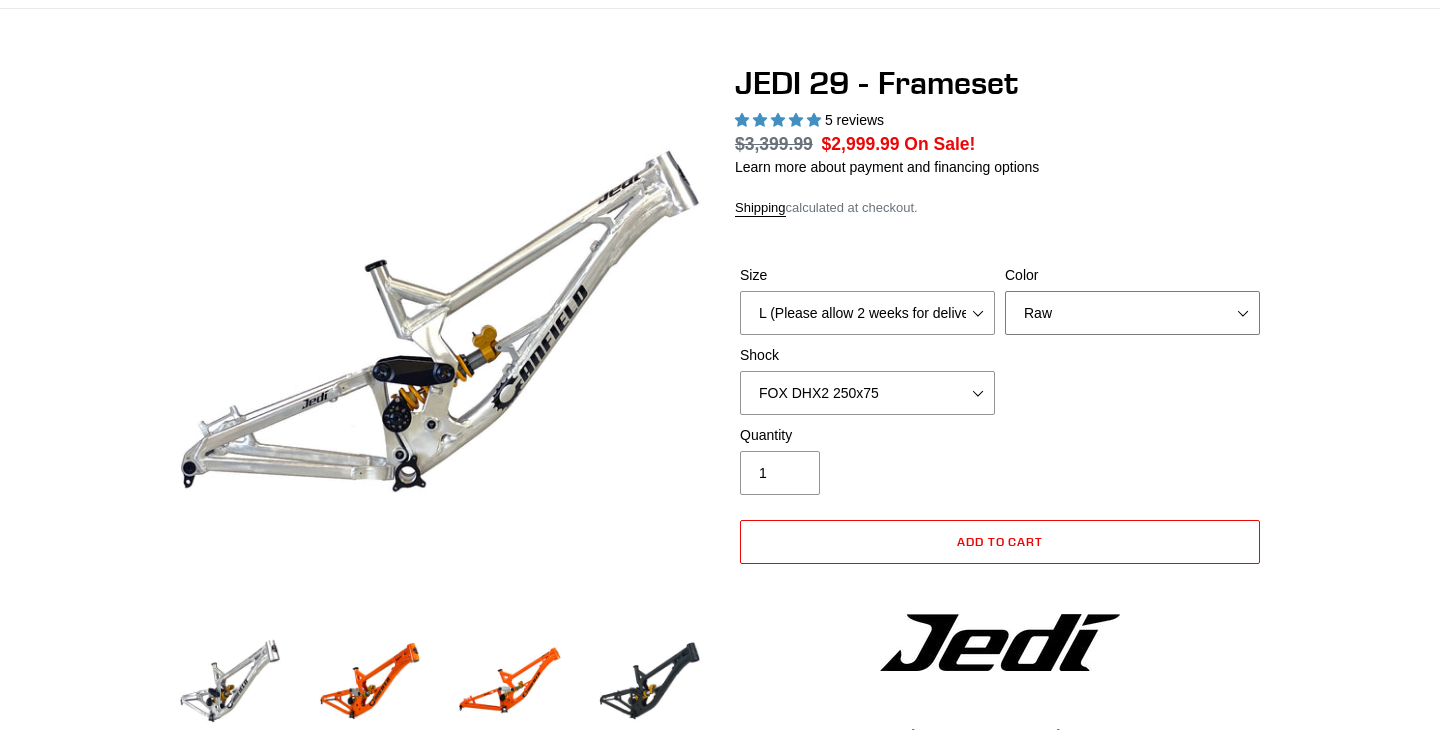 select on "highest-rating" 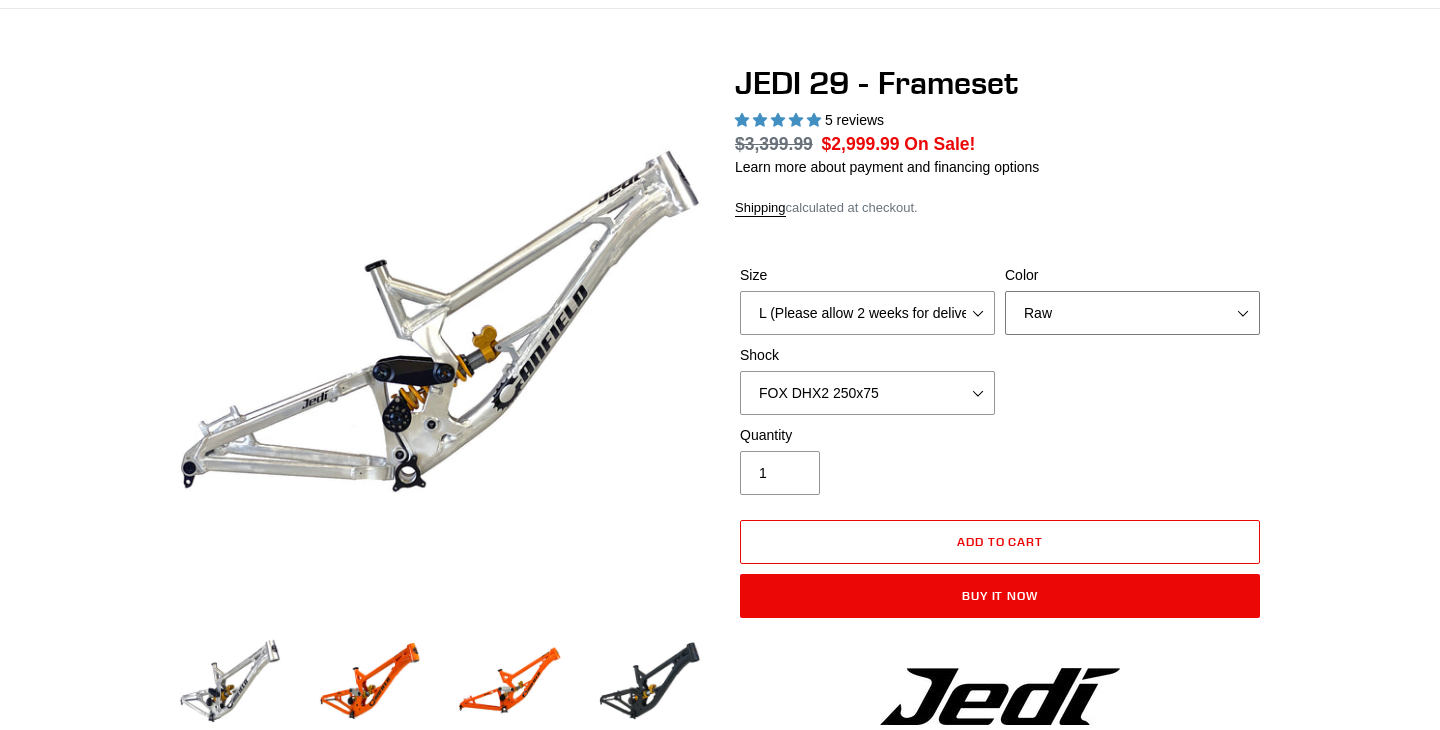 click on "Orange
Raw
Stealth Black" at bounding box center [1132, 313] 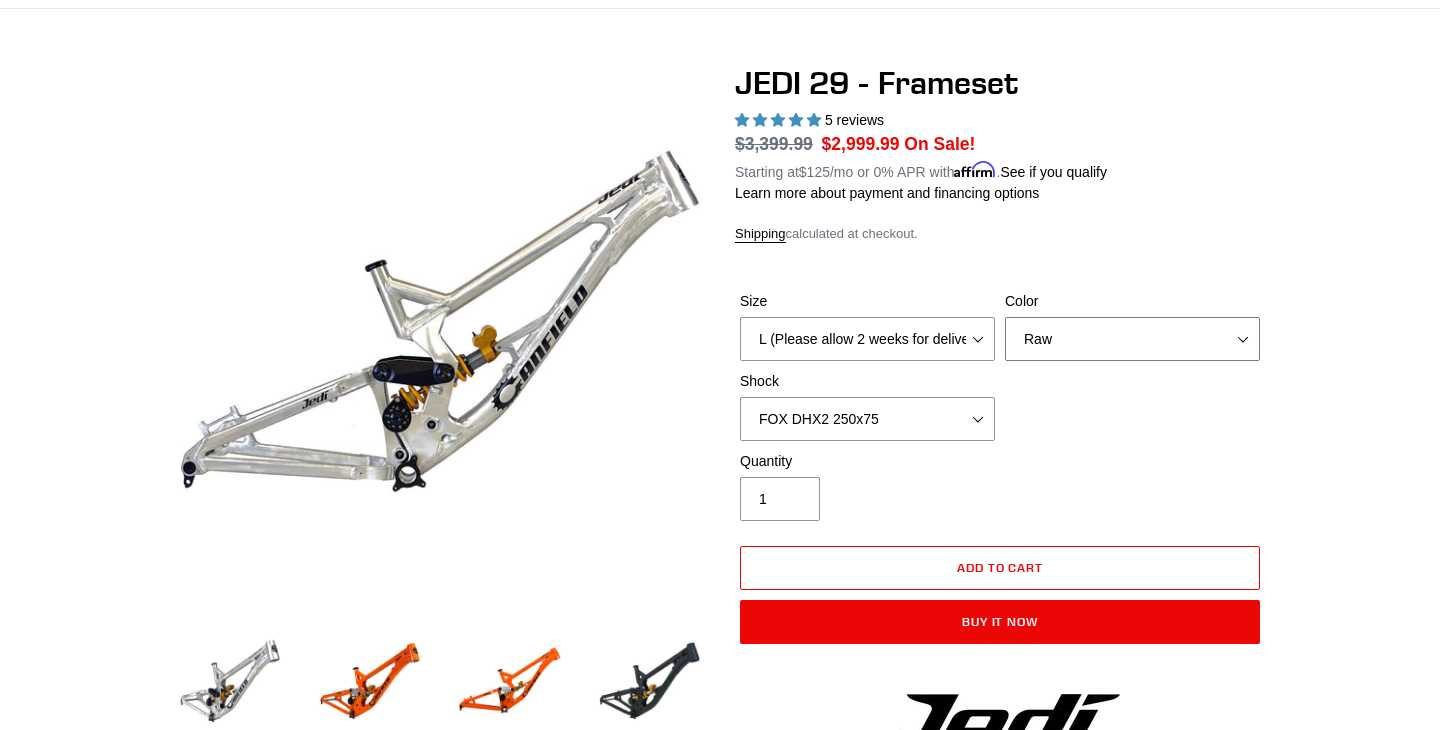 select on "Stealth Black" 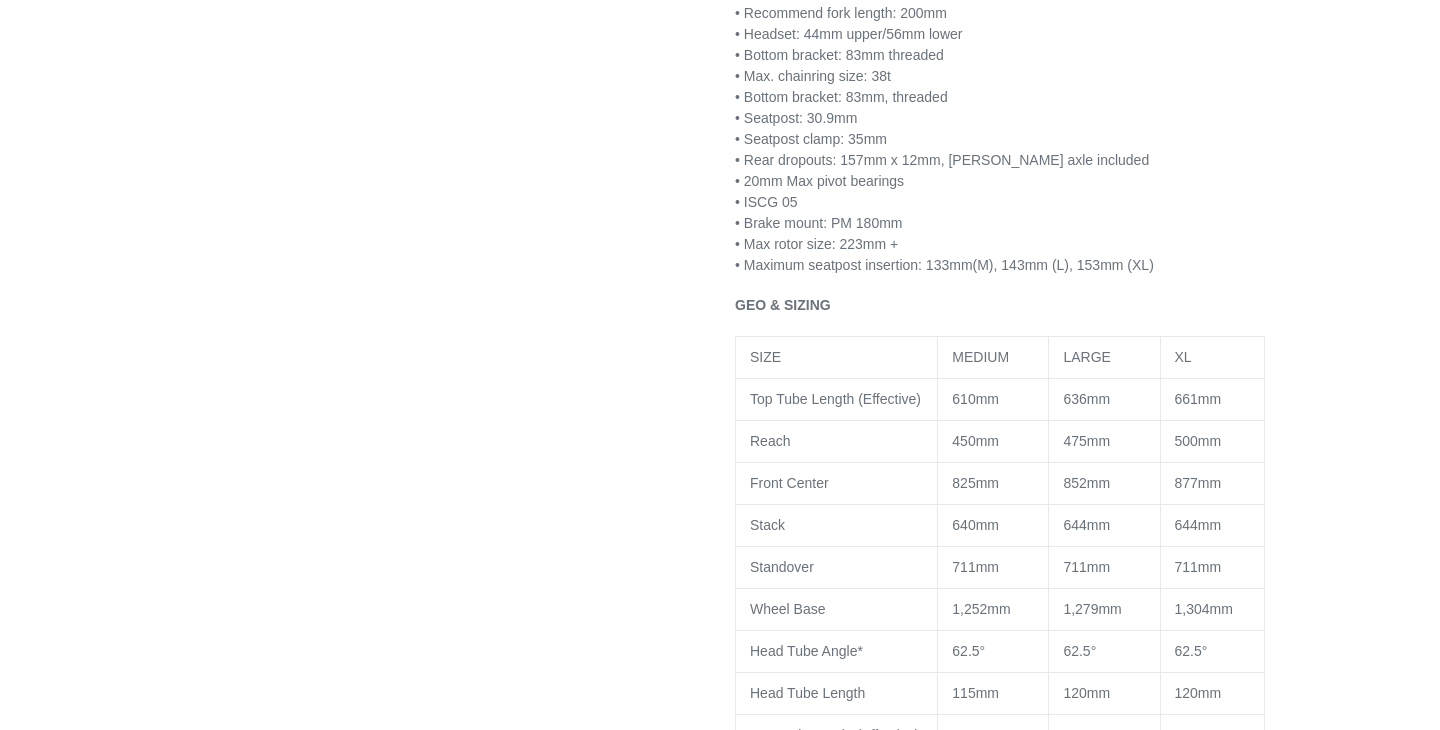 scroll, scrollTop: 665, scrollLeft: 0, axis: vertical 